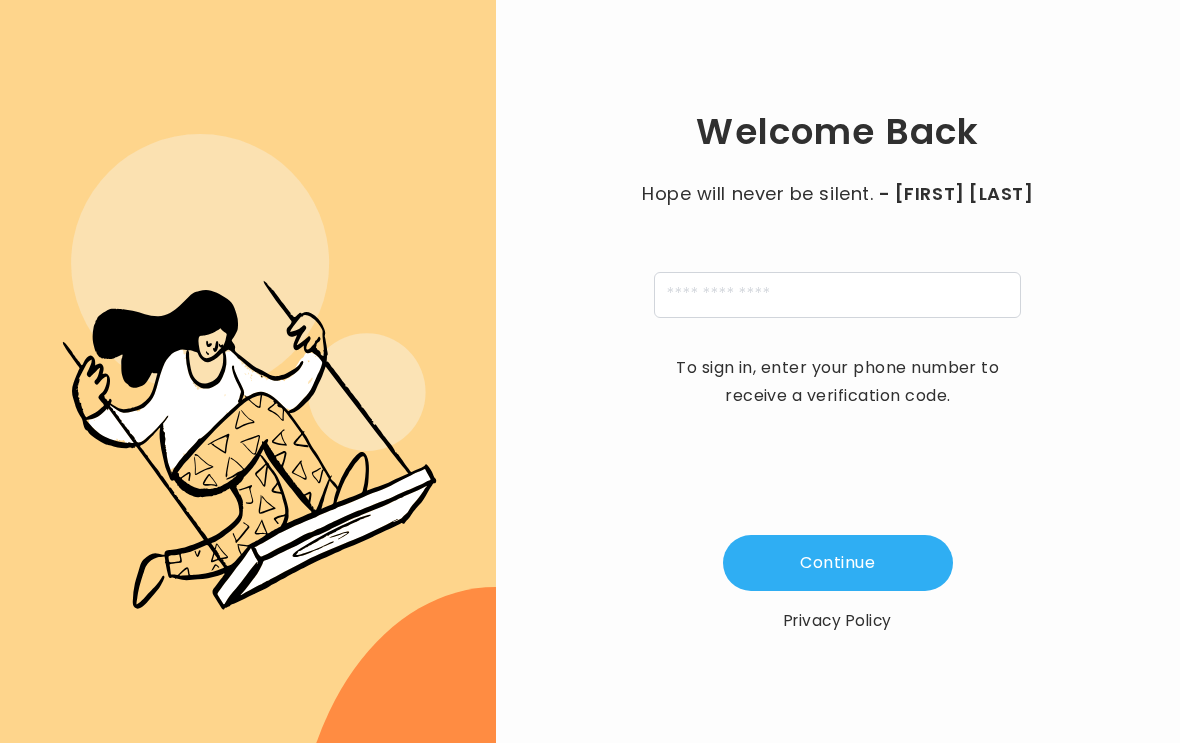 scroll, scrollTop: 0, scrollLeft: 0, axis: both 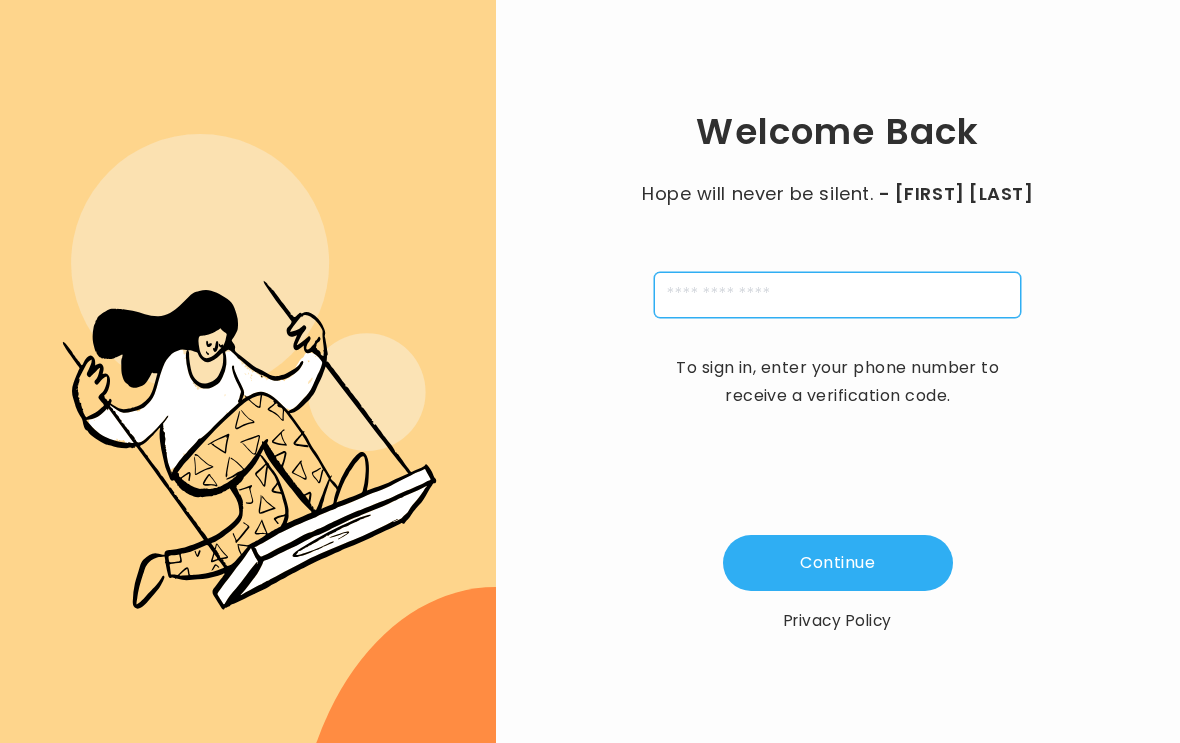 click at bounding box center (837, 295) 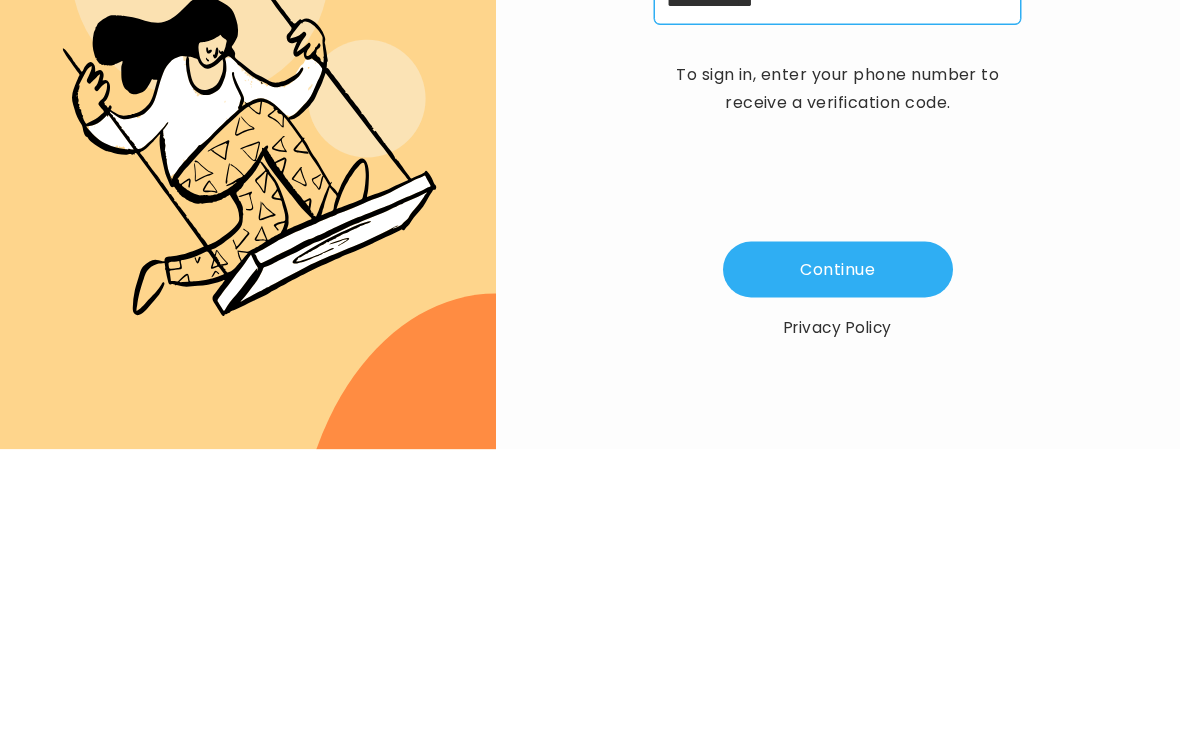 type on "**********" 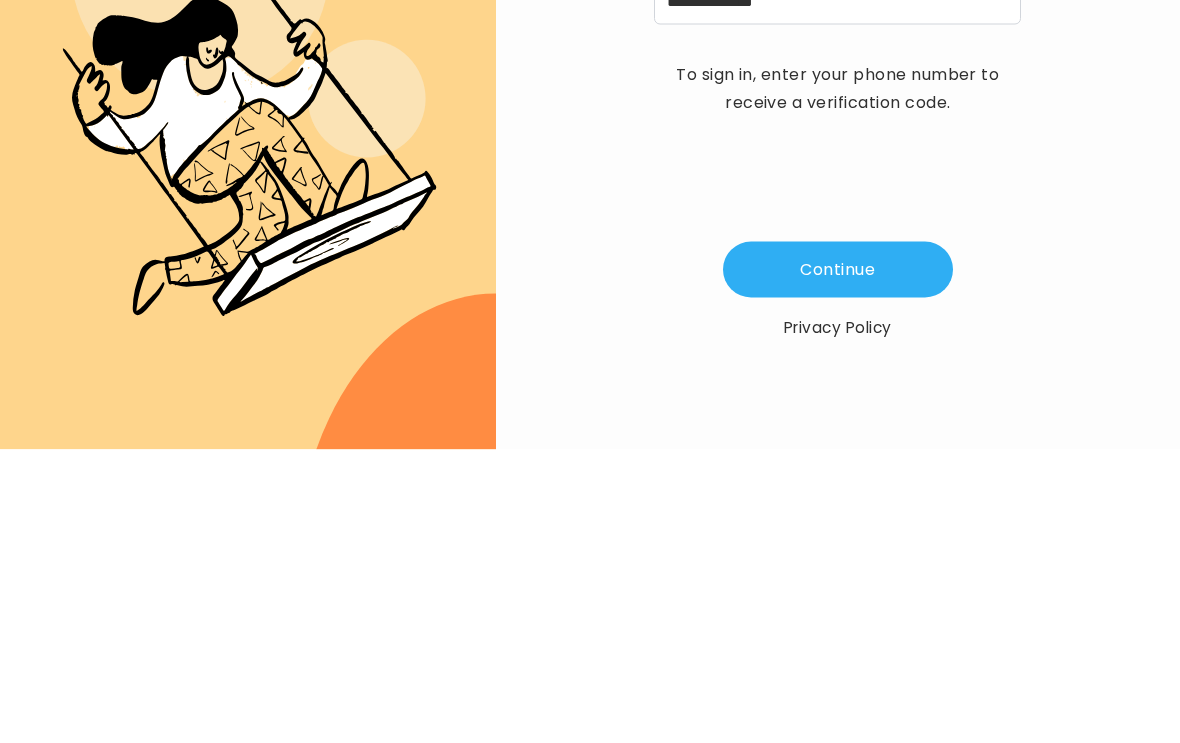 click on "Continue" at bounding box center [838, 563] 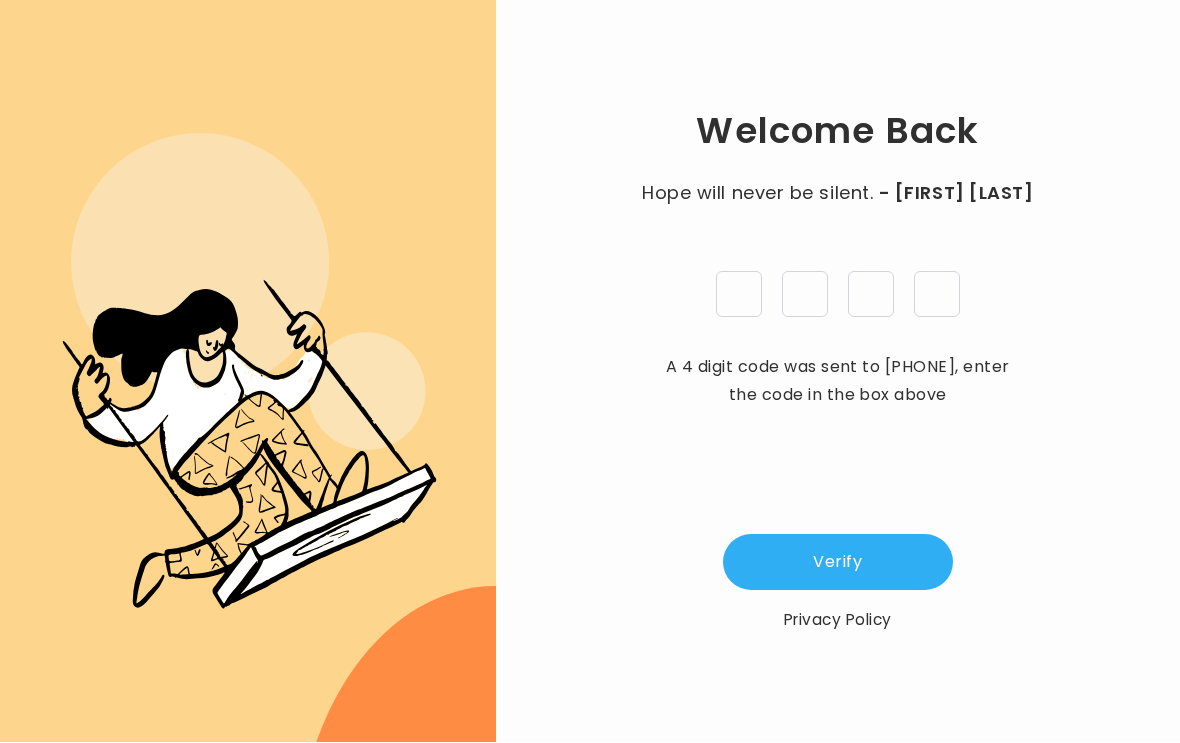 click at bounding box center [739, 295] 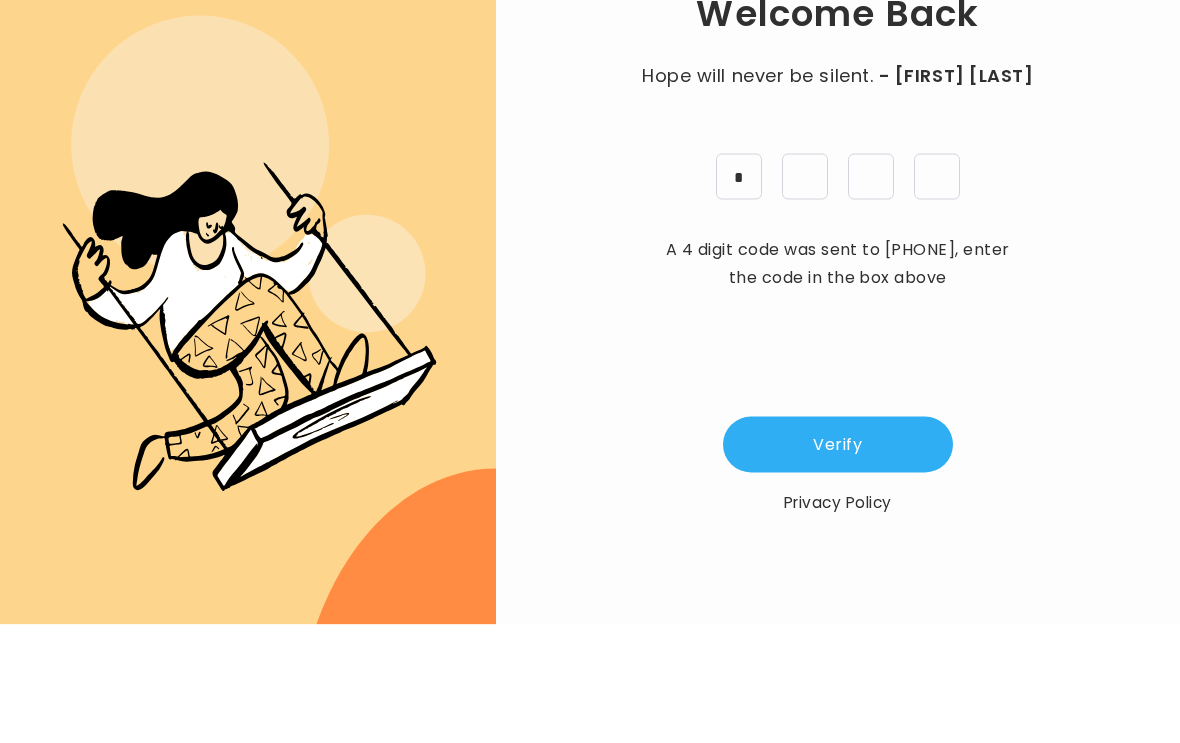 type on "*" 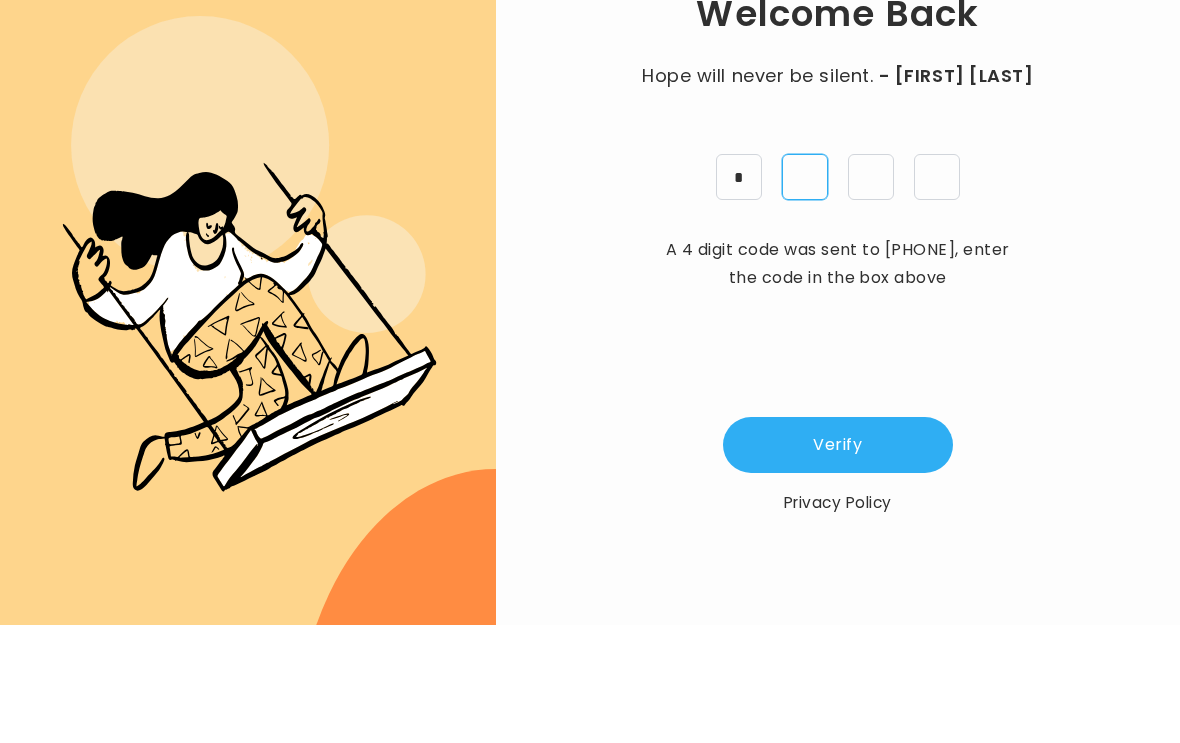 type on "*" 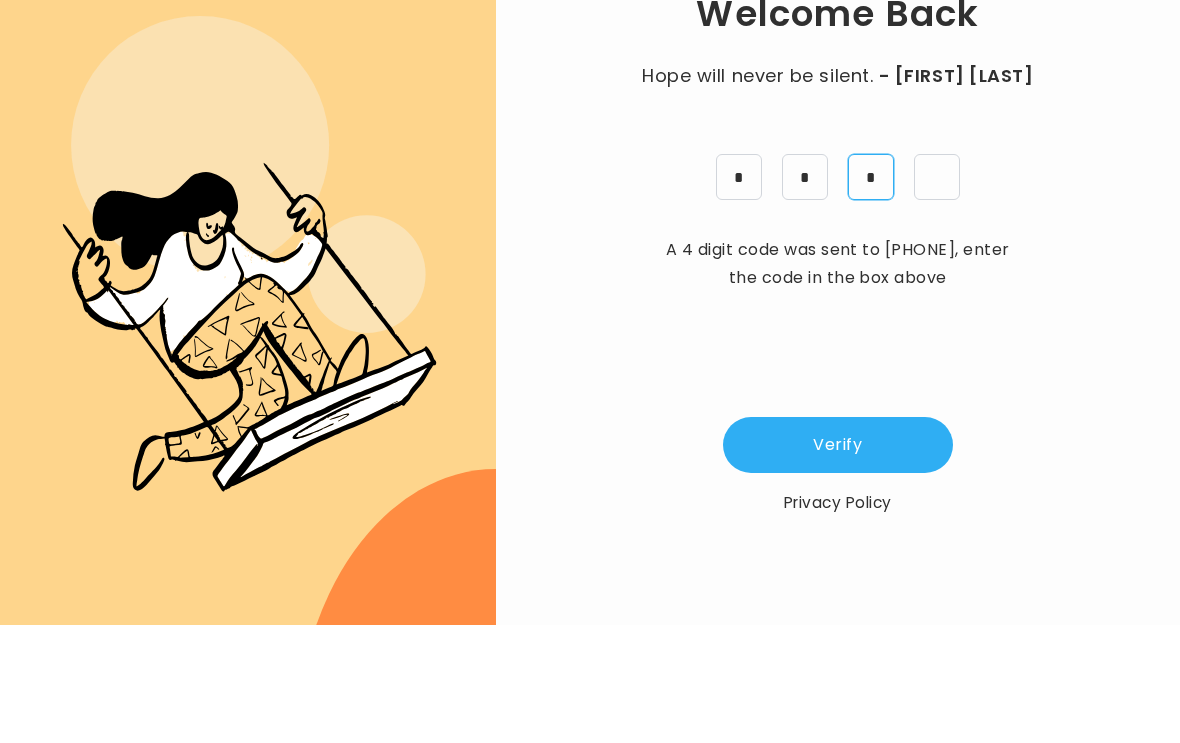 type on "*" 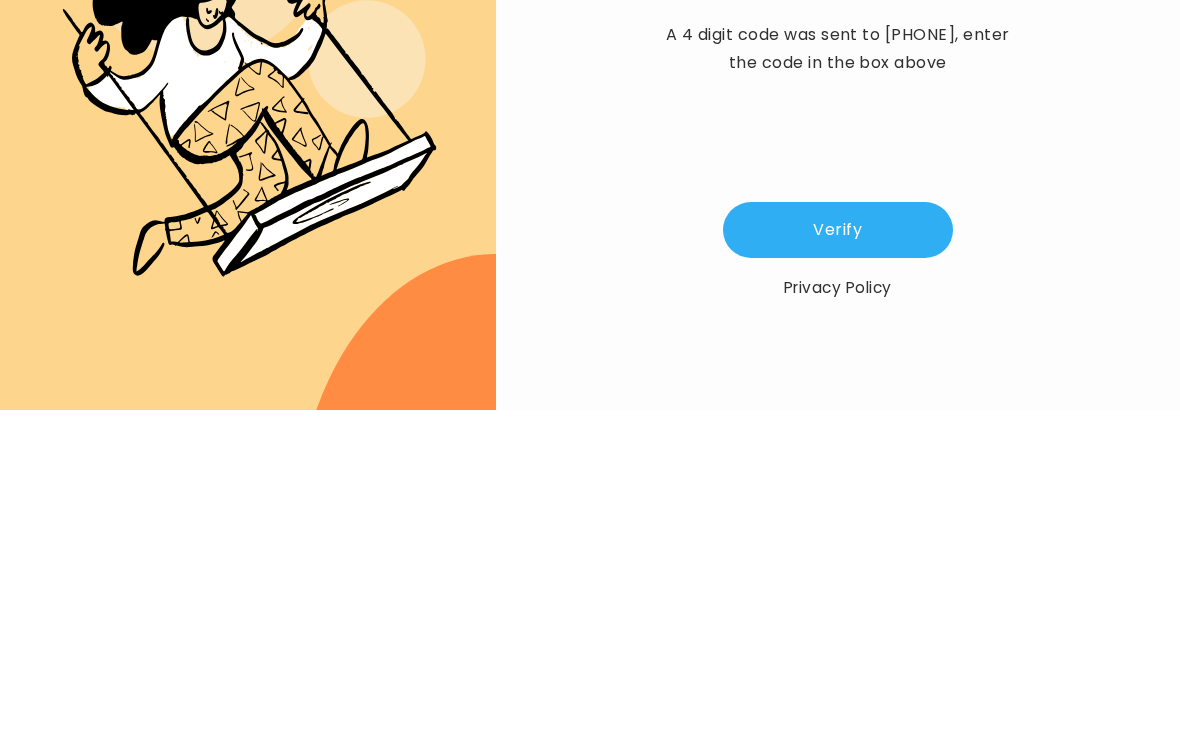 type on "*" 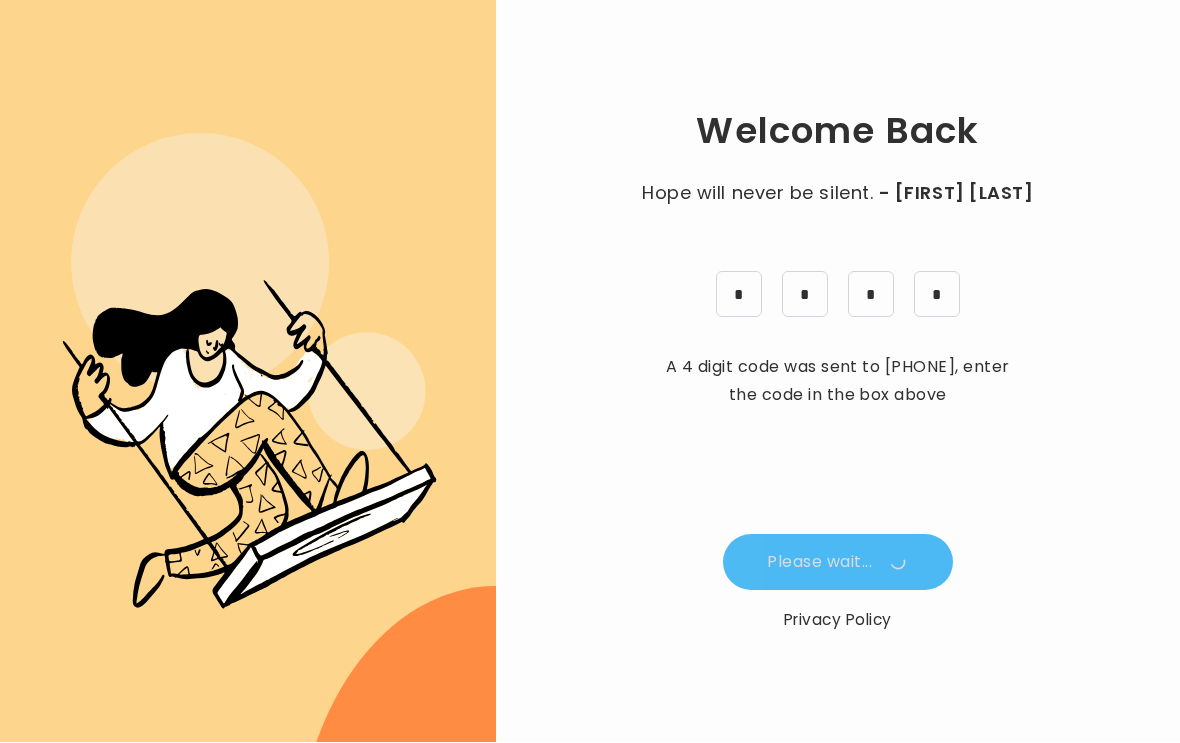 scroll, scrollTop: 1, scrollLeft: 0, axis: vertical 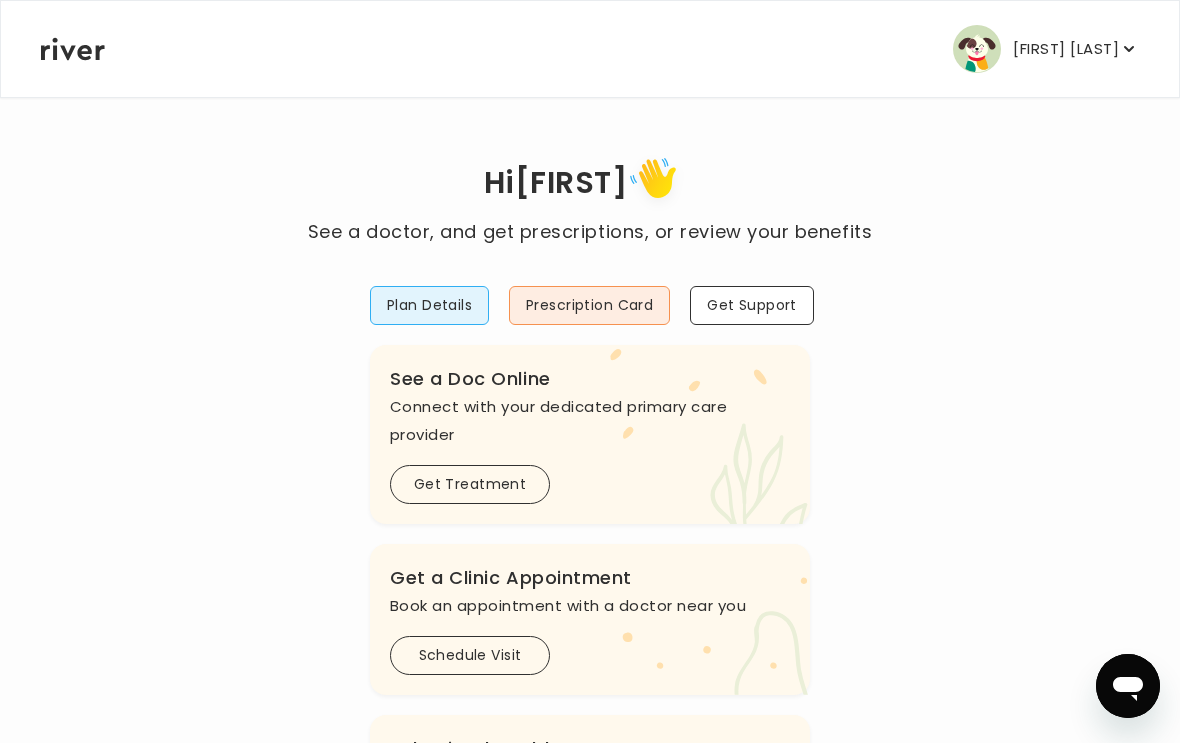 click on "Plan Details" at bounding box center [429, 305] 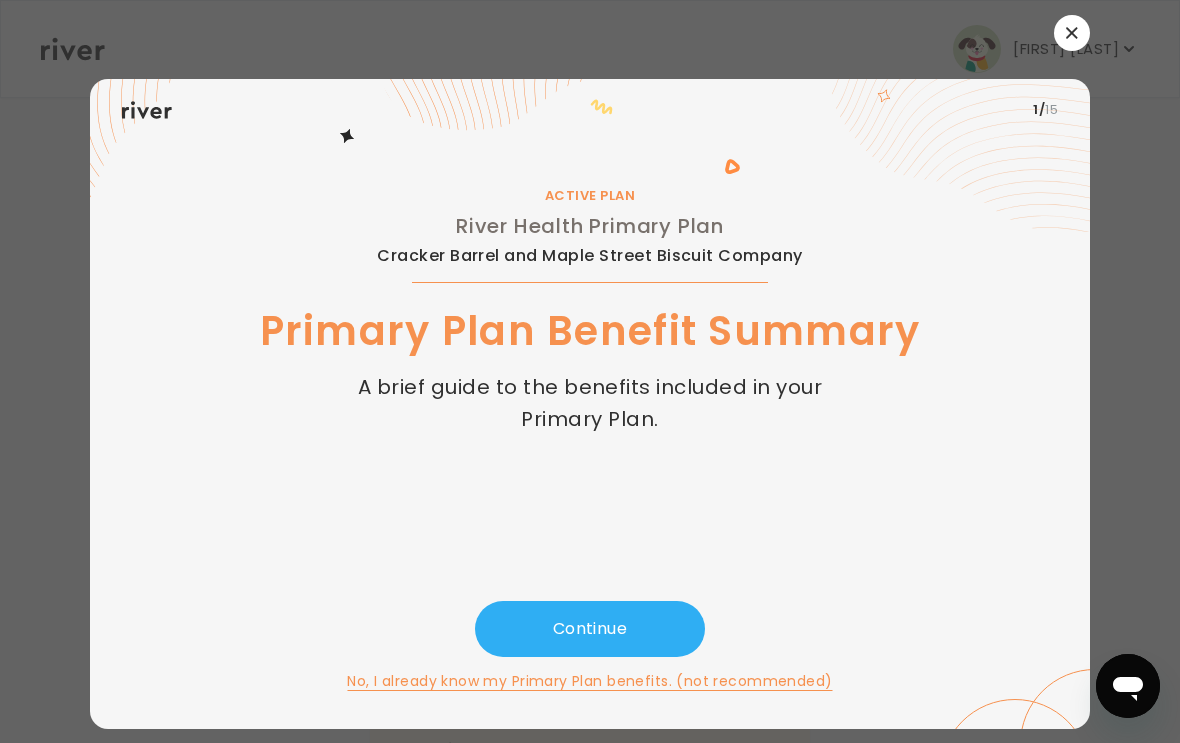 scroll, scrollTop: 0, scrollLeft: 0, axis: both 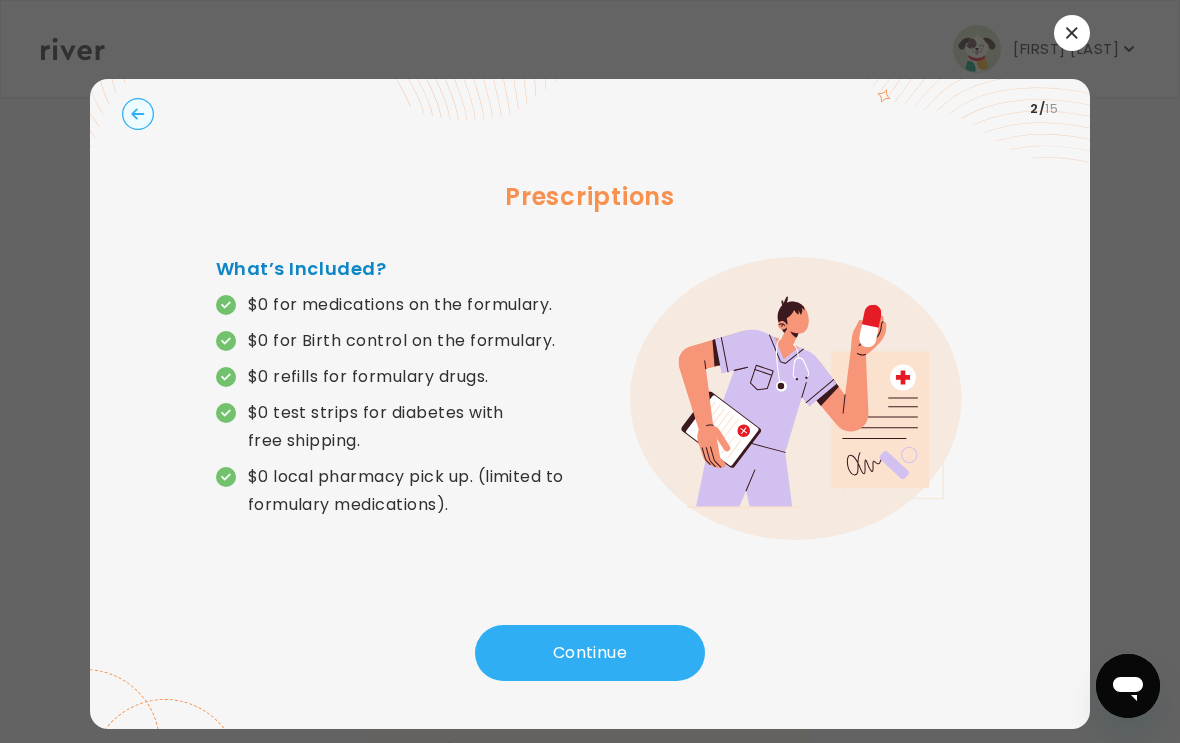 click on "Continue" at bounding box center [590, 653] 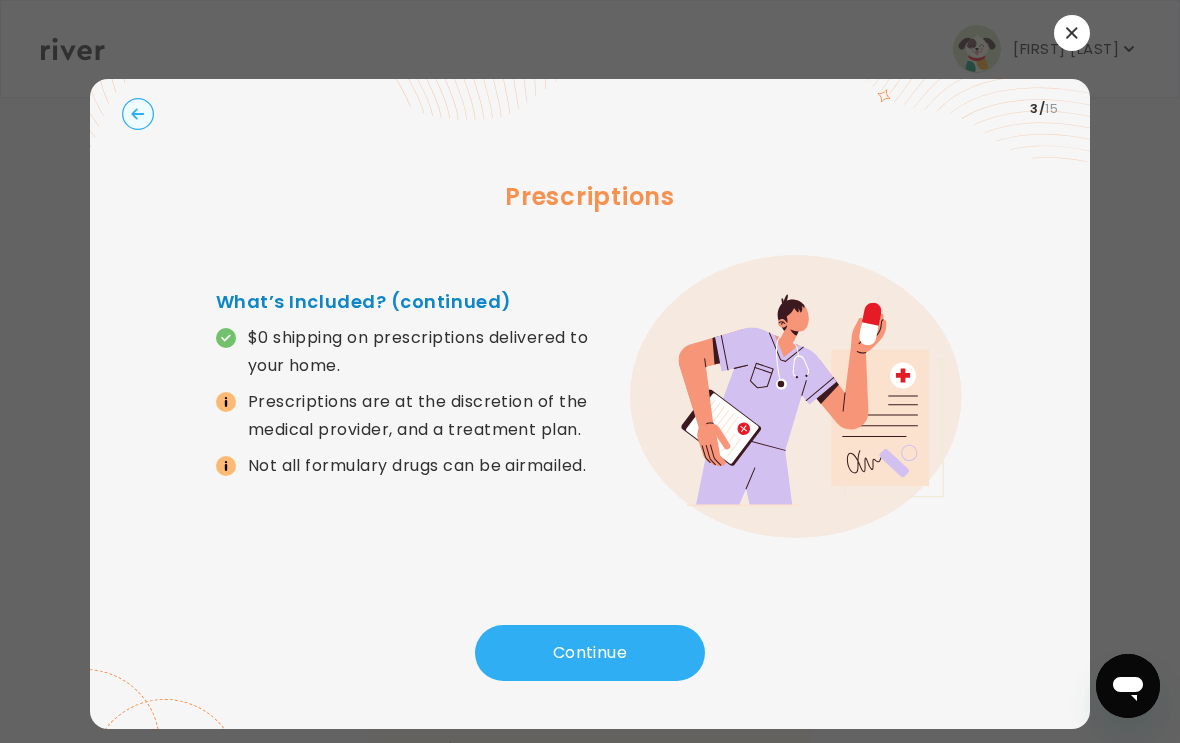 click on "Continue" at bounding box center [590, 653] 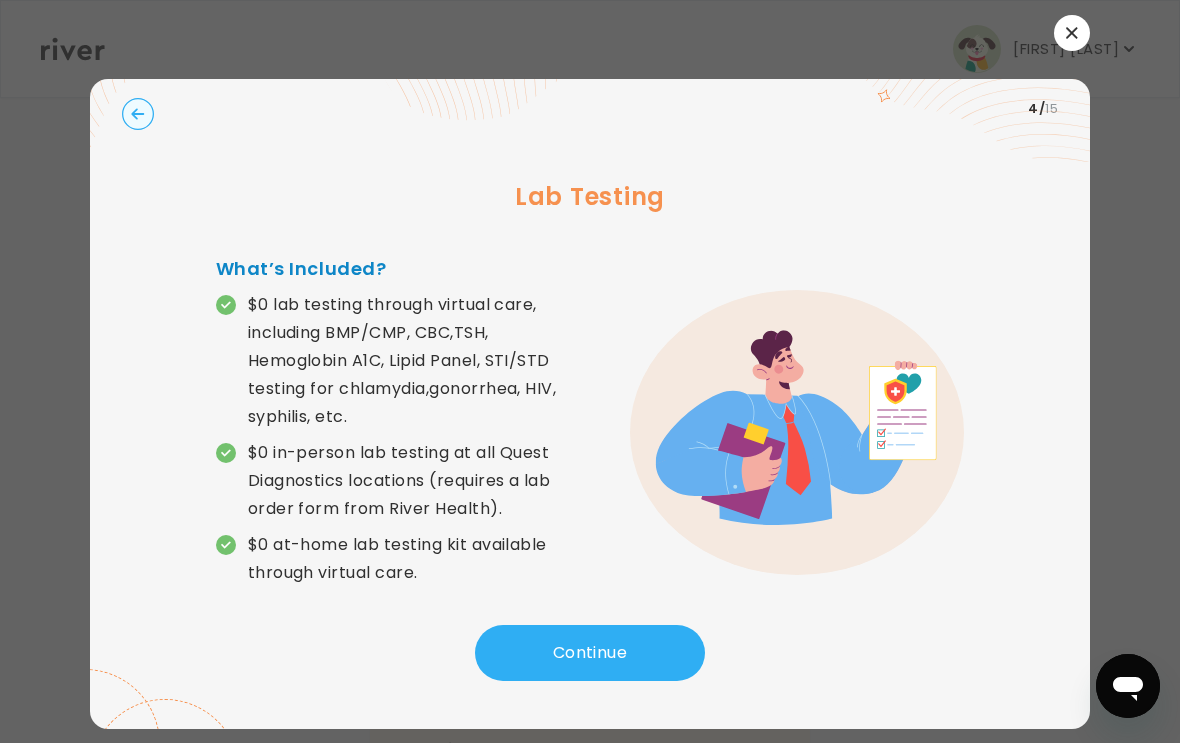 click on "Continue" at bounding box center (590, 653) 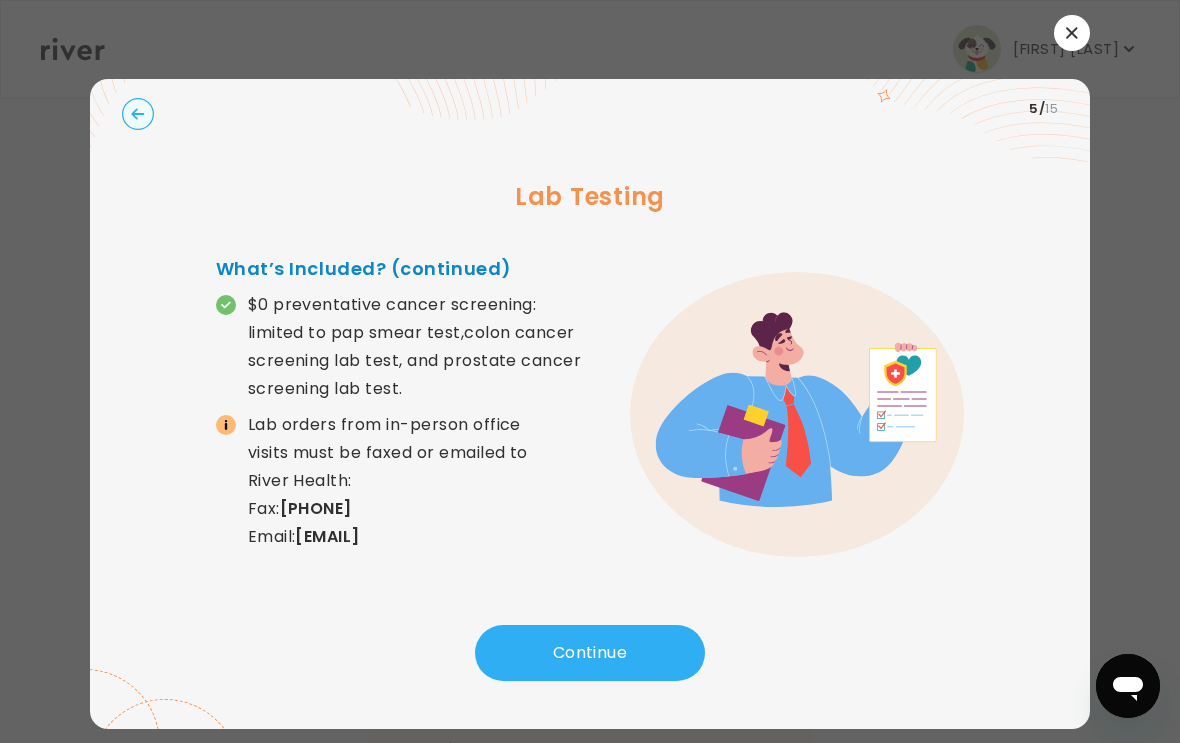 click on "Continue" at bounding box center [590, 653] 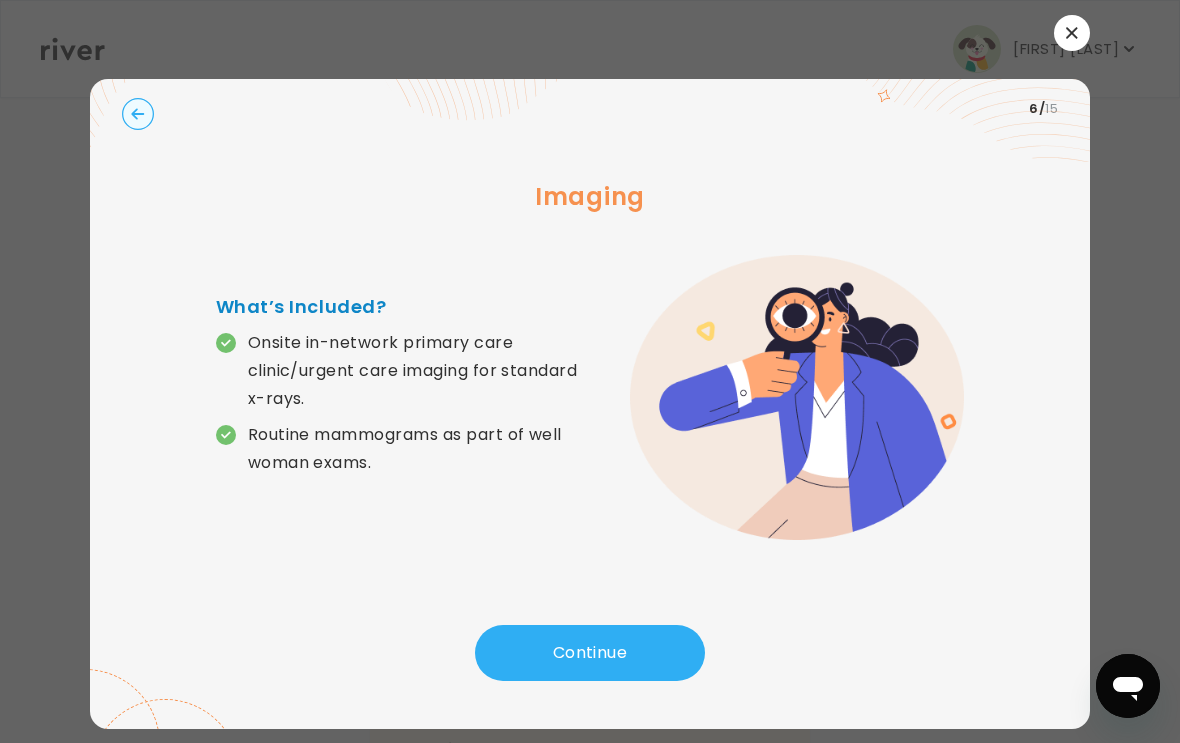 click on "Continue" at bounding box center (590, 653) 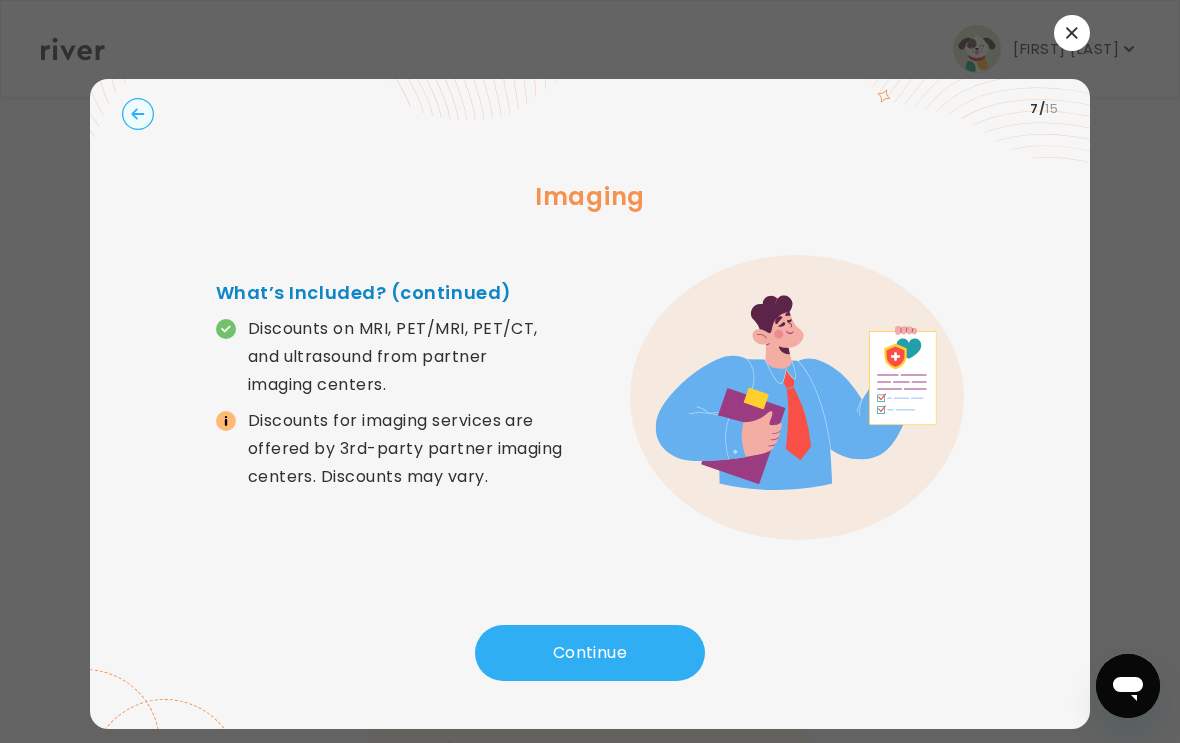 click on "Continue" at bounding box center (590, 653) 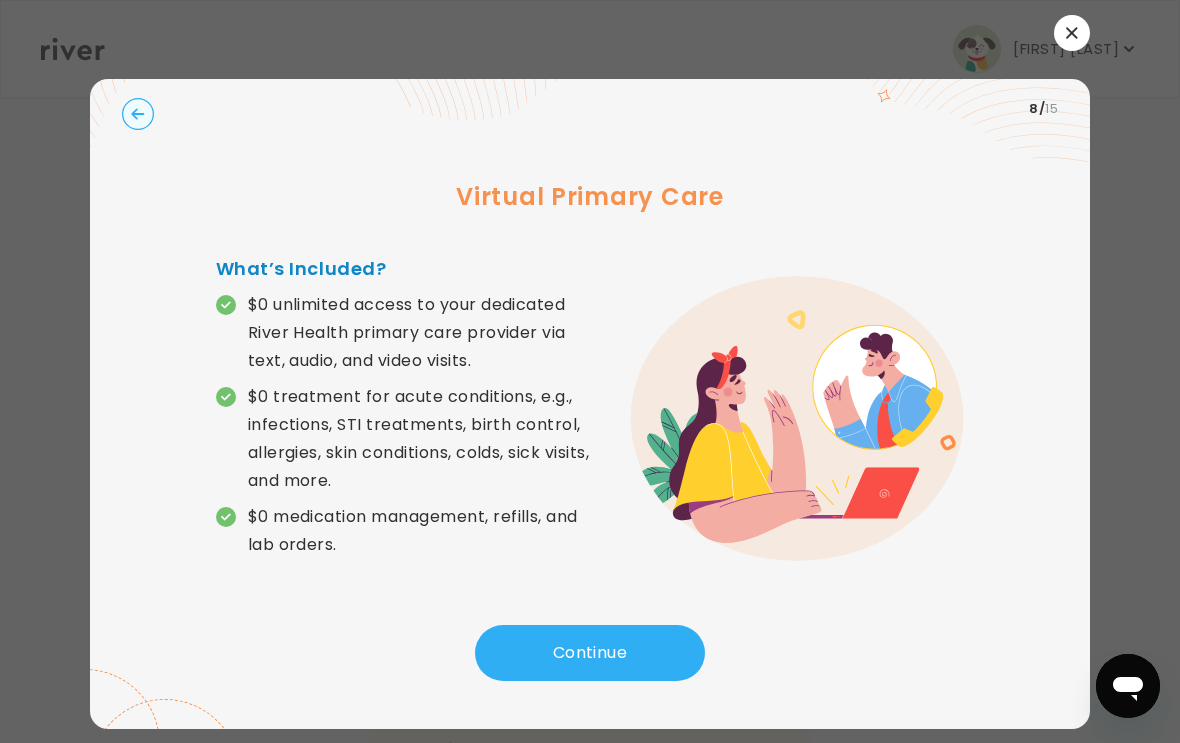 click on "Continue" at bounding box center [590, 653] 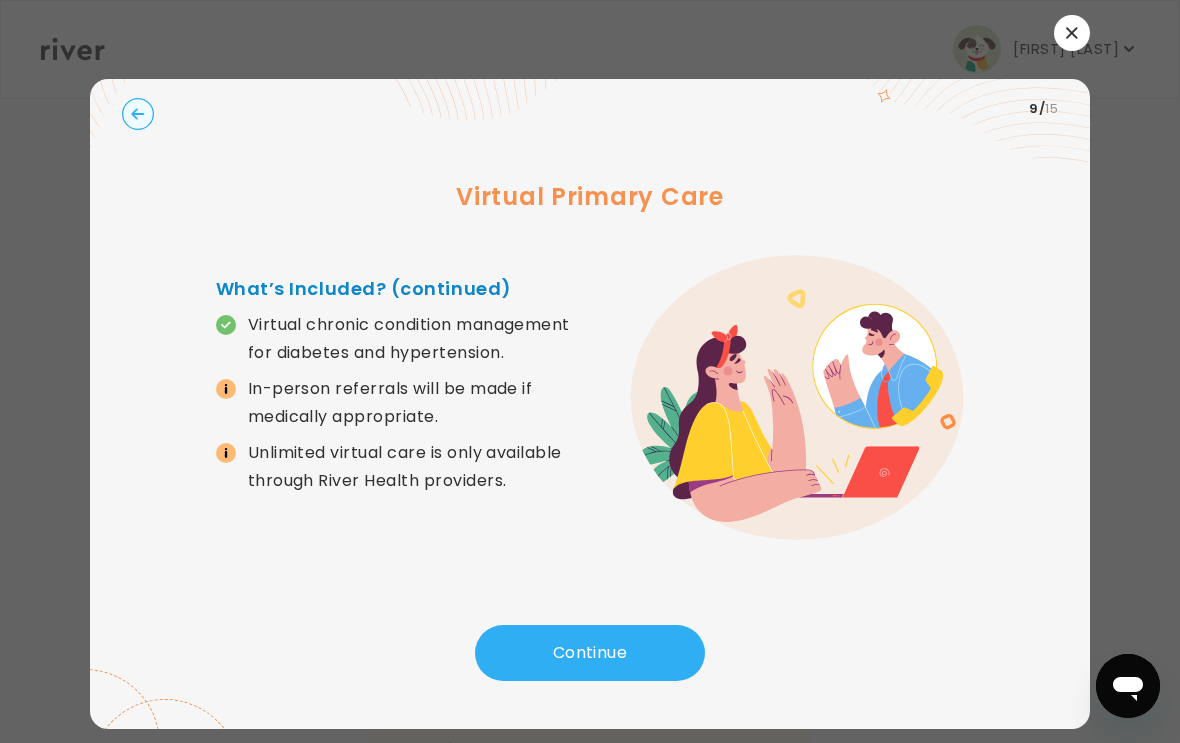 click on "Continue" at bounding box center (590, 653) 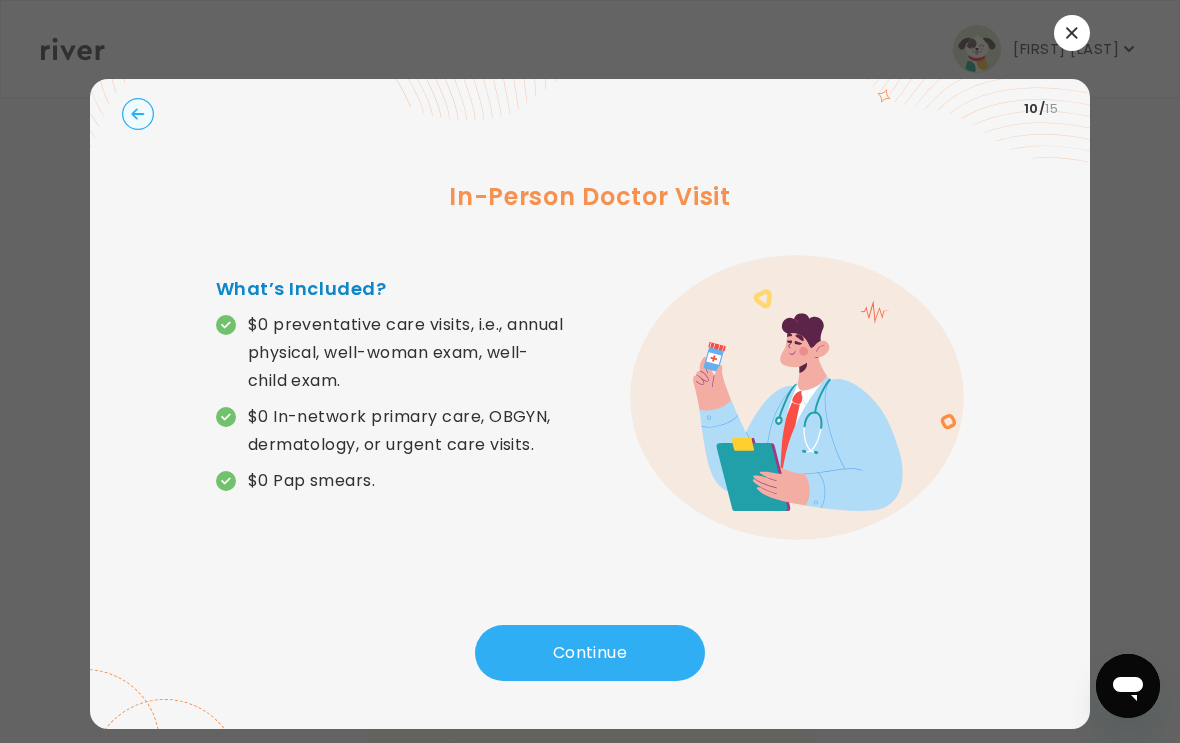 click on "Continue" at bounding box center [590, 653] 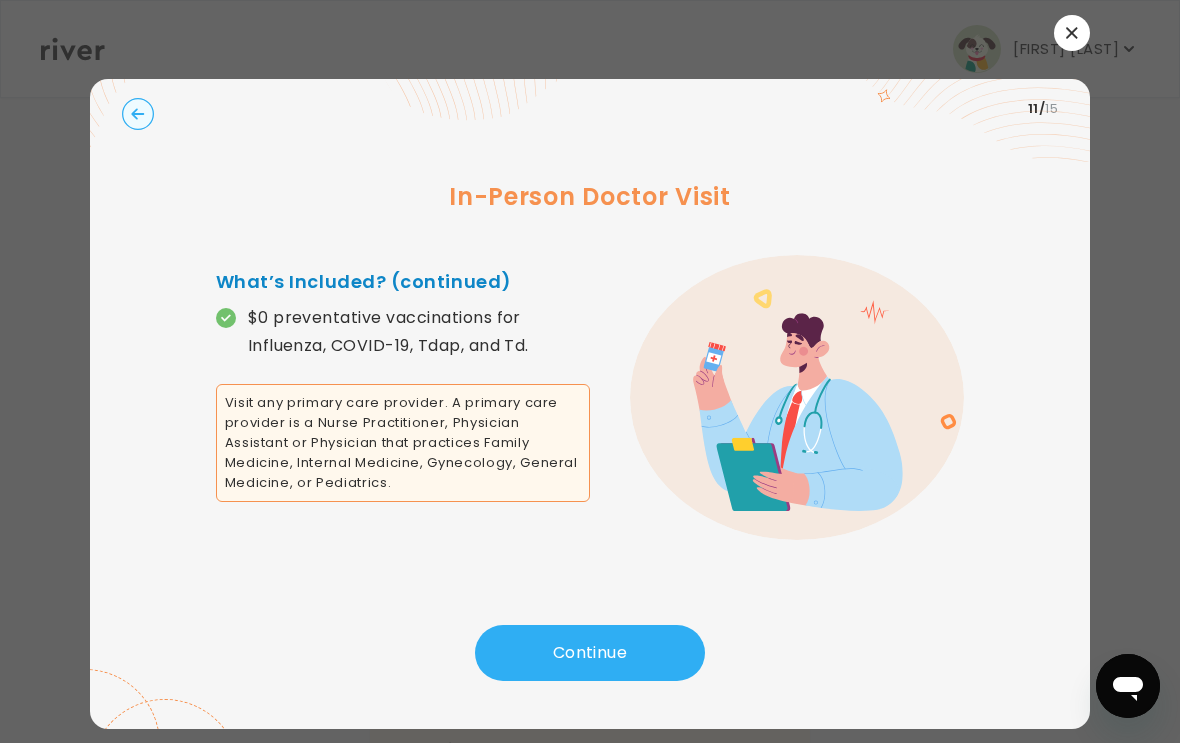 click on "Continue" at bounding box center (590, 653) 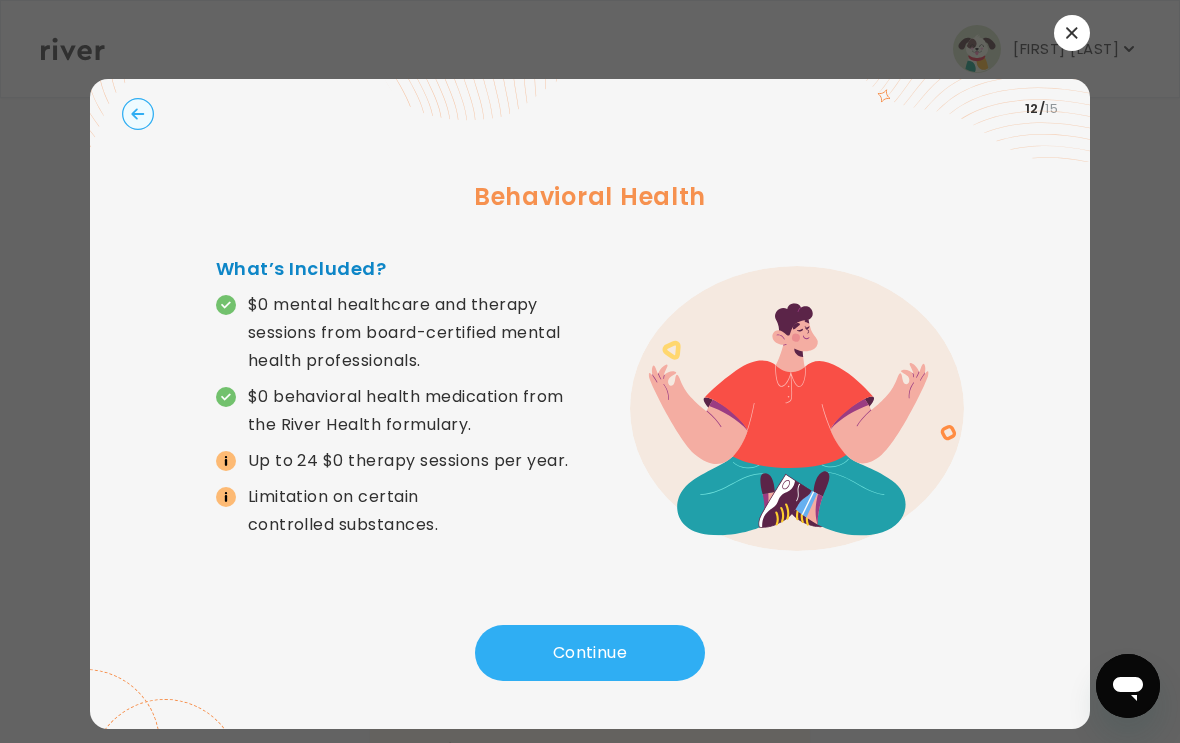 click on "Continue" at bounding box center (590, 653) 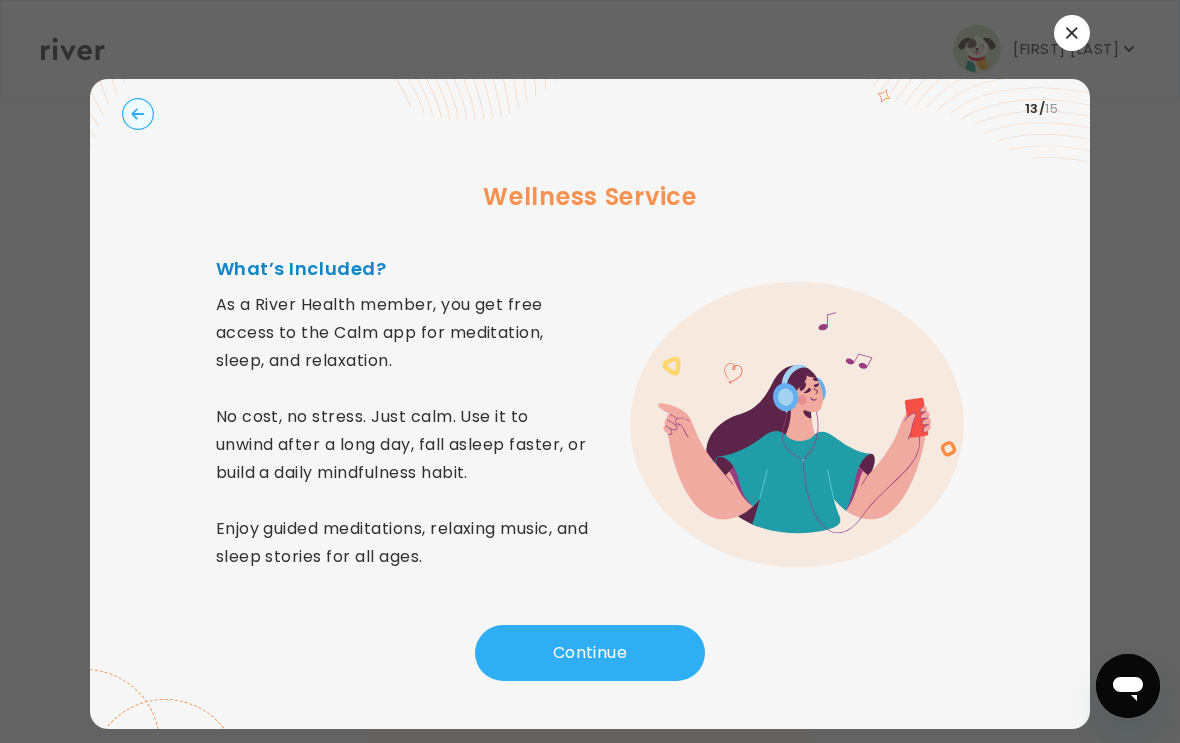 click on "Continue" at bounding box center [590, 653] 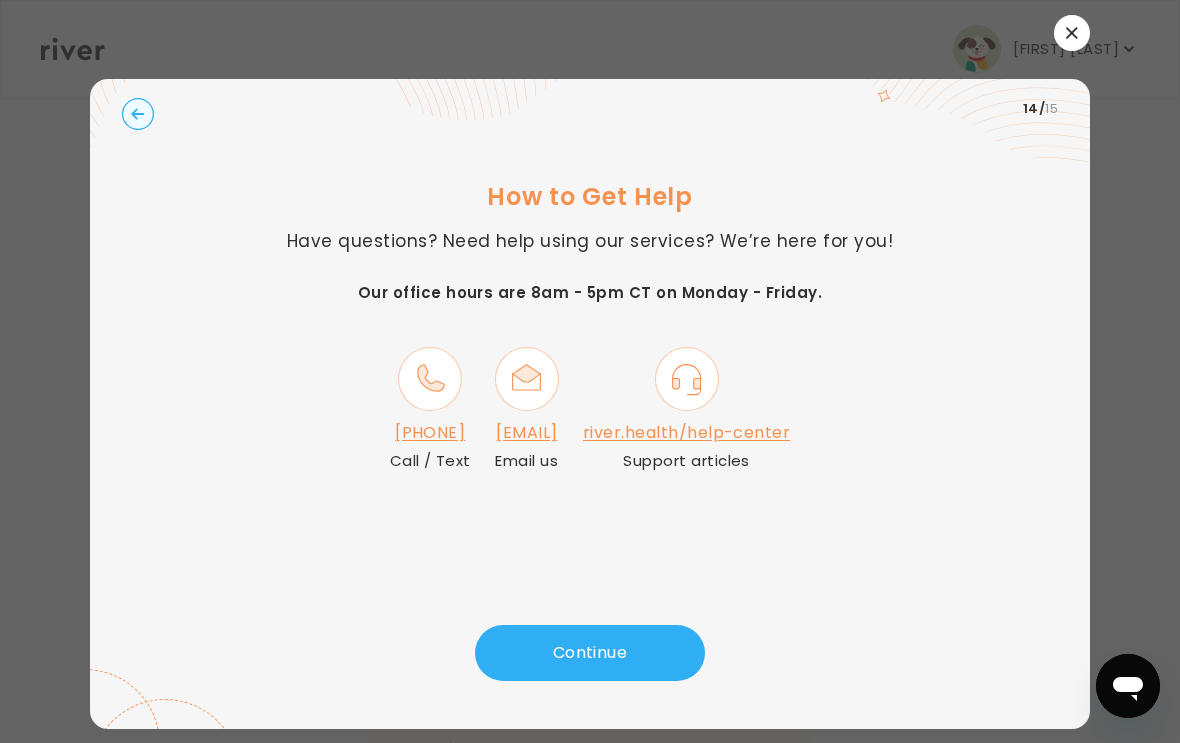 click on "Continue" at bounding box center [590, 653] 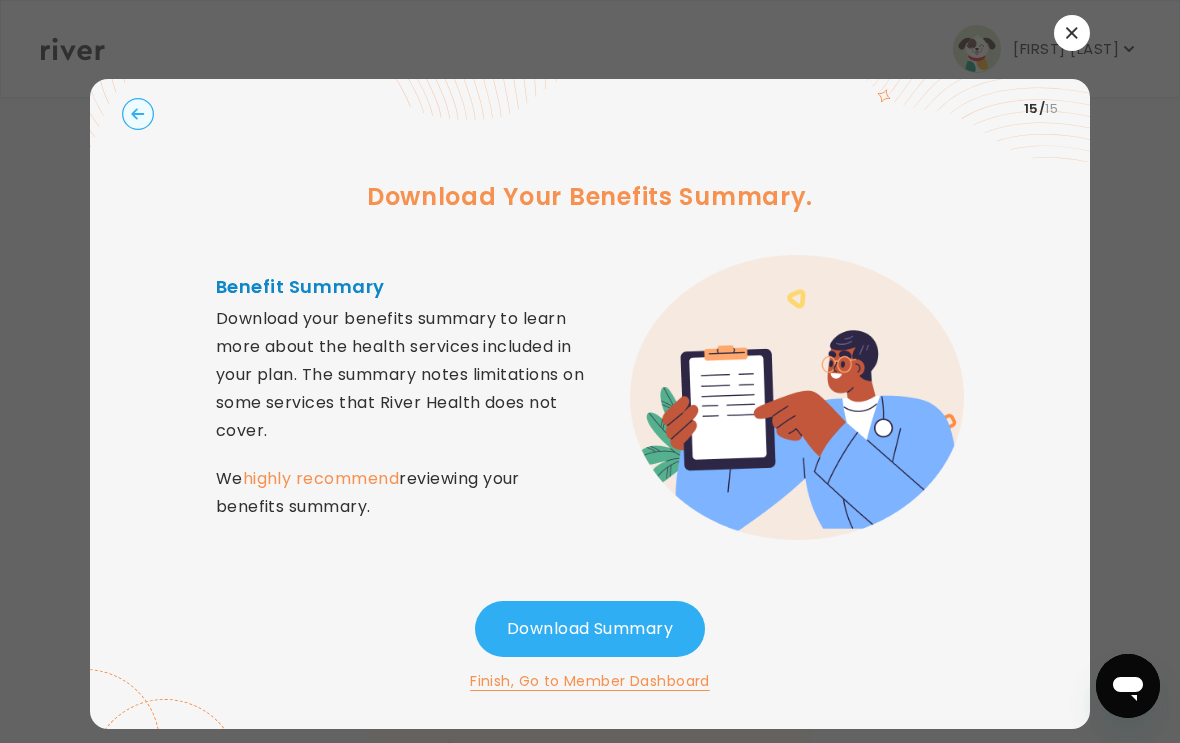 click on "Download Summary" at bounding box center (590, 629) 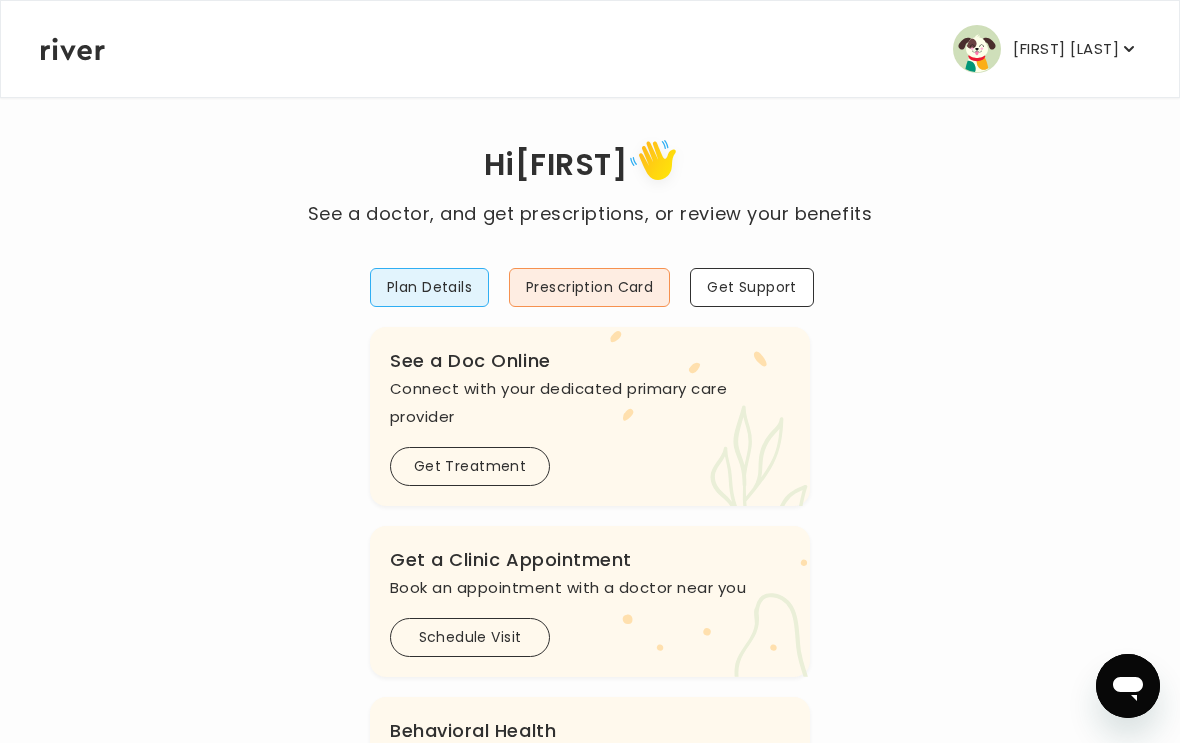 scroll, scrollTop: 29, scrollLeft: 0, axis: vertical 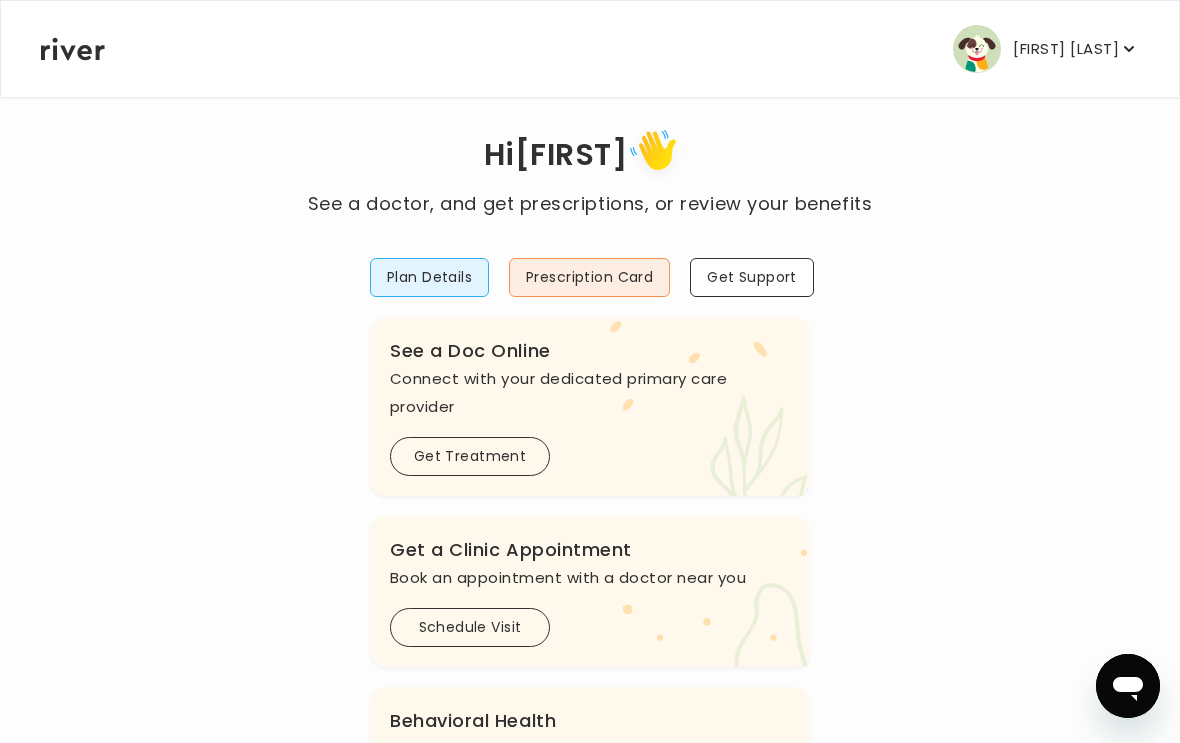 click on "Get Treatment" at bounding box center (470, 456) 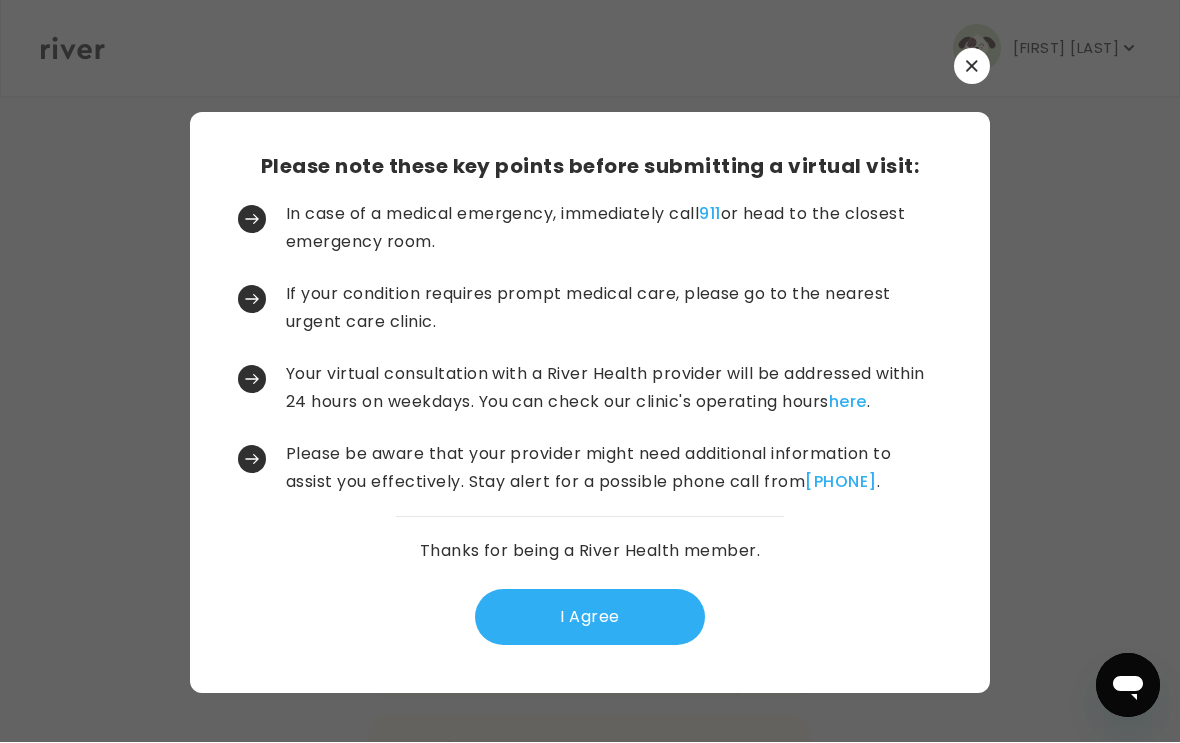 click on "I Agree" at bounding box center [590, 618] 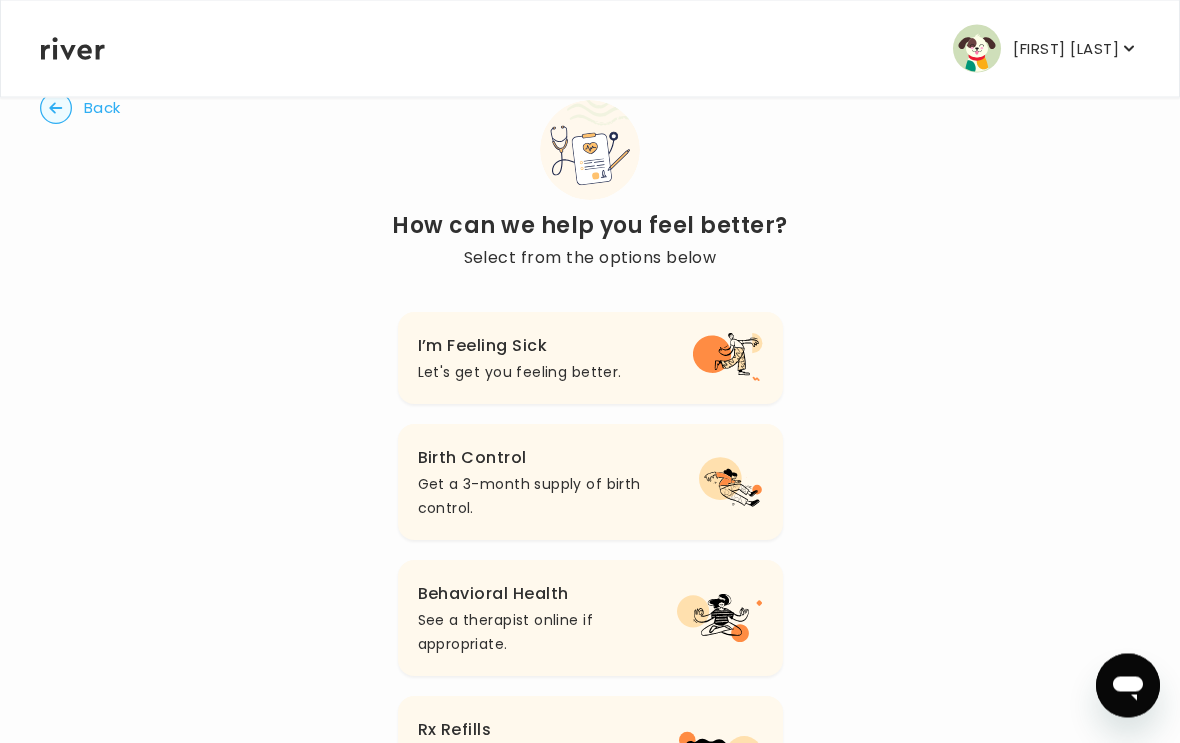 scroll, scrollTop: 0, scrollLeft: 0, axis: both 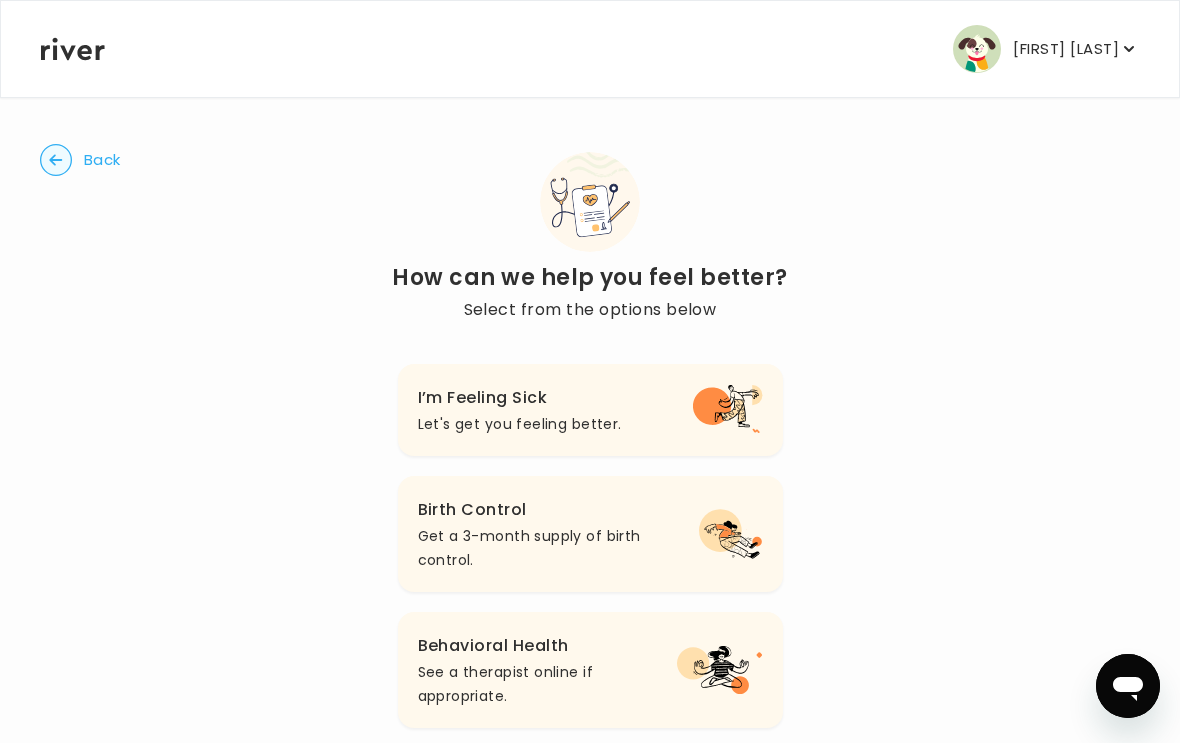 click 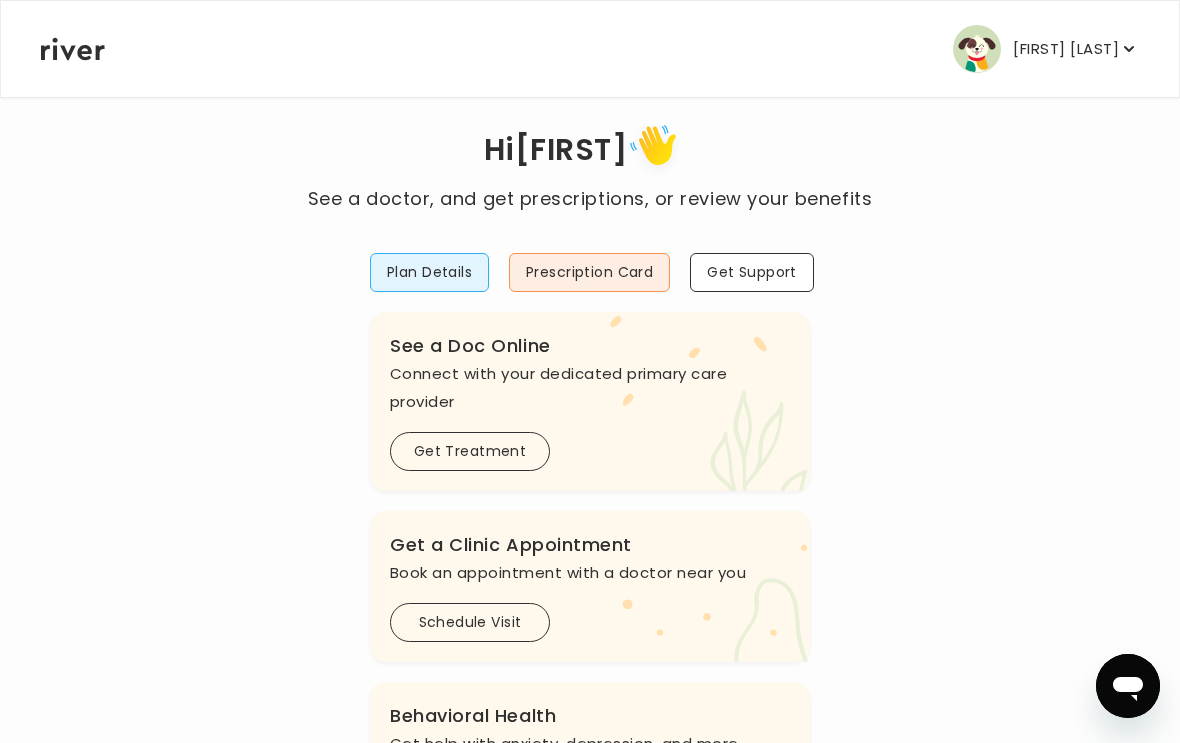 scroll, scrollTop: 37, scrollLeft: 0, axis: vertical 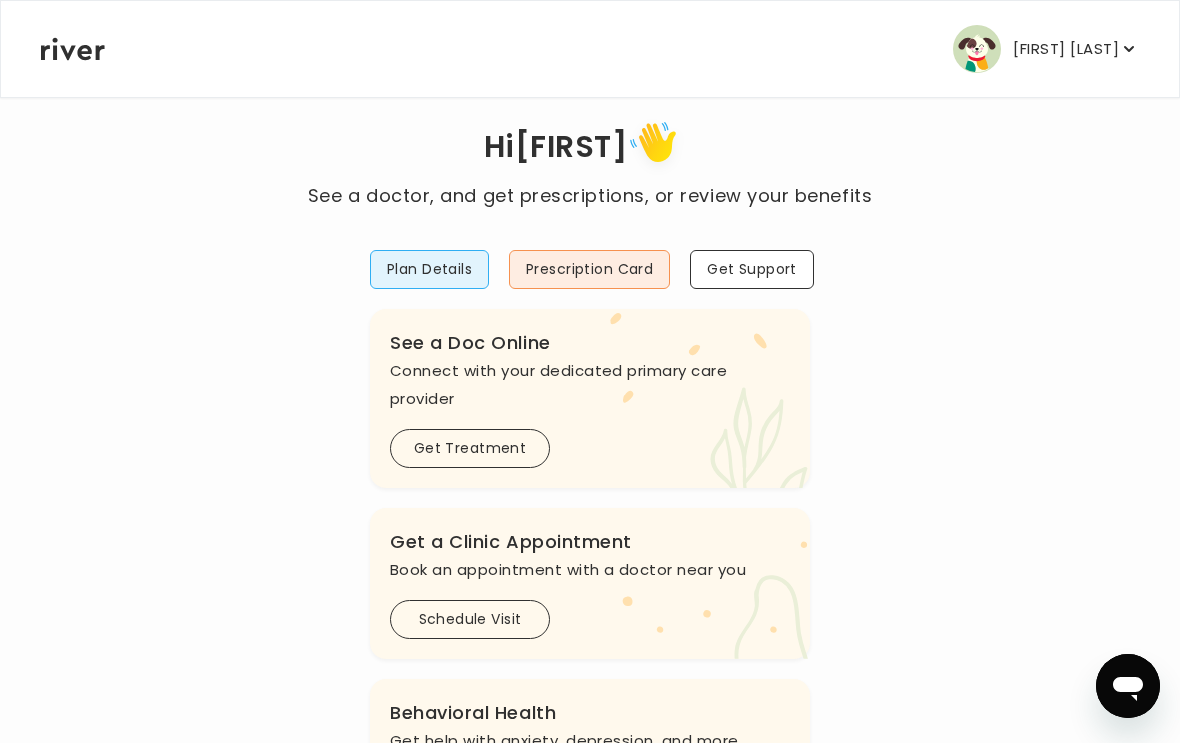 click on "Schedule Visit" at bounding box center [470, 619] 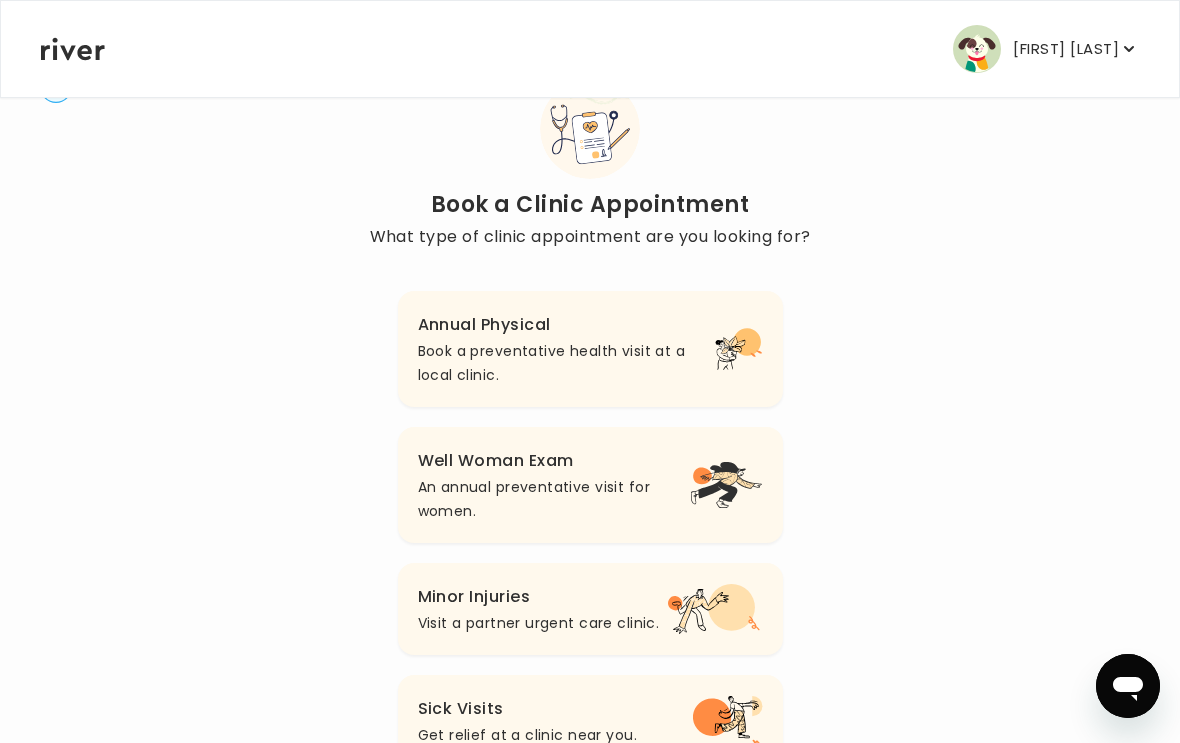 scroll, scrollTop: 120, scrollLeft: 0, axis: vertical 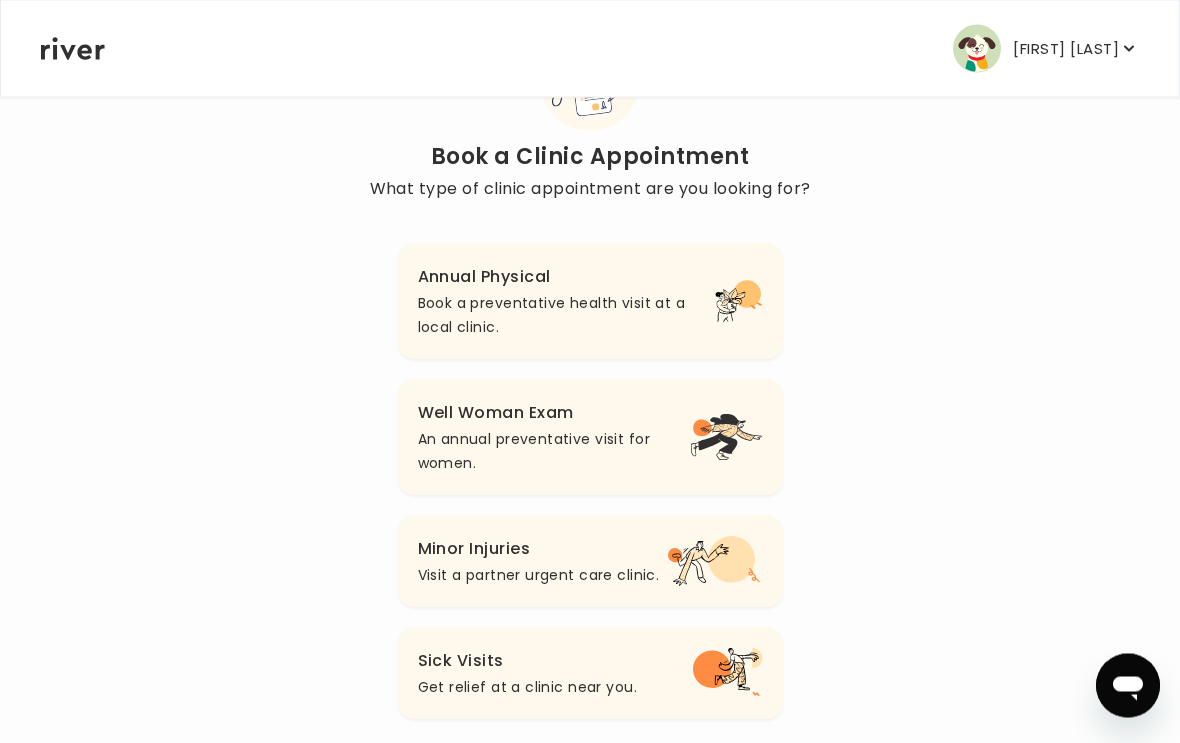 click on "Book a preventative health visit at a local clinic." at bounding box center (566, 316) 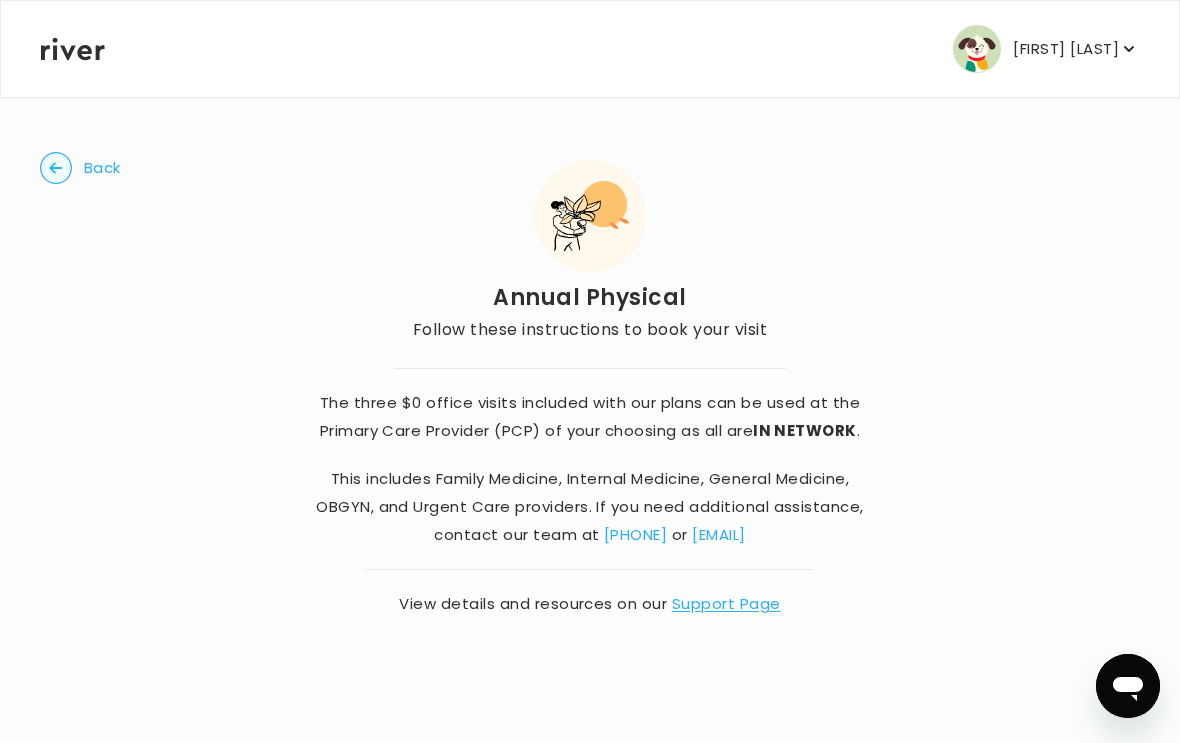 scroll, scrollTop: 0, scrollLeft: 0, axis: both 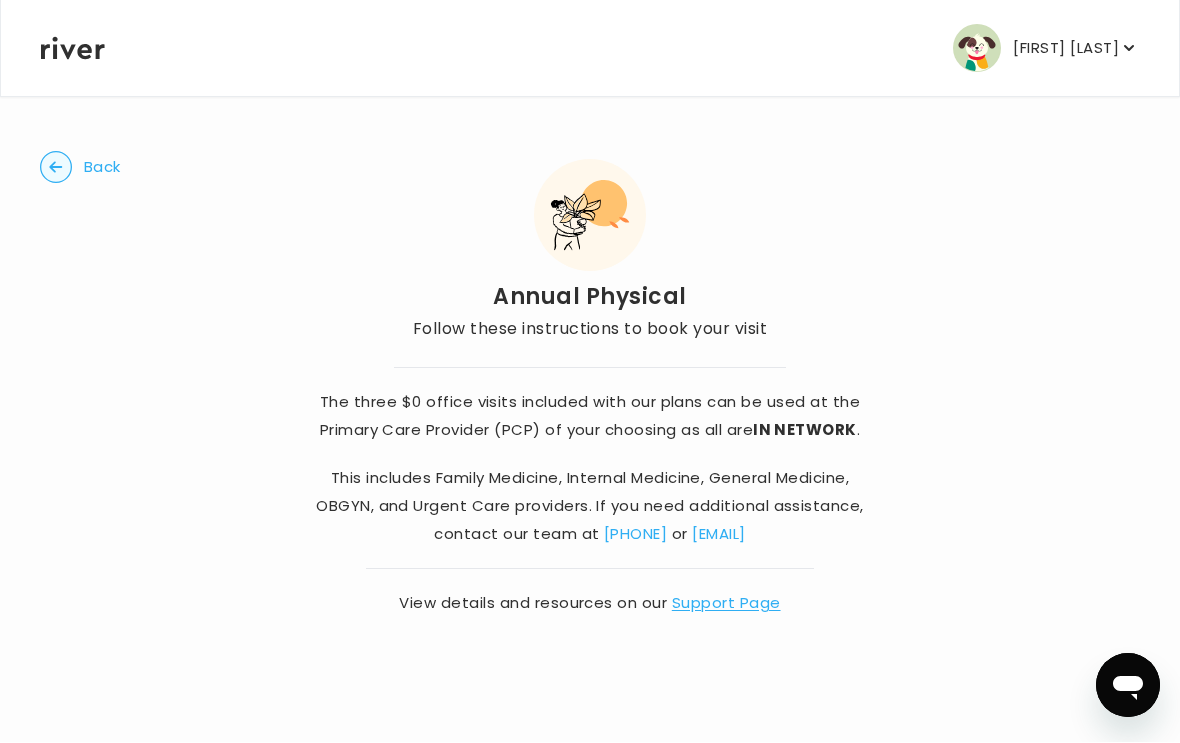 click 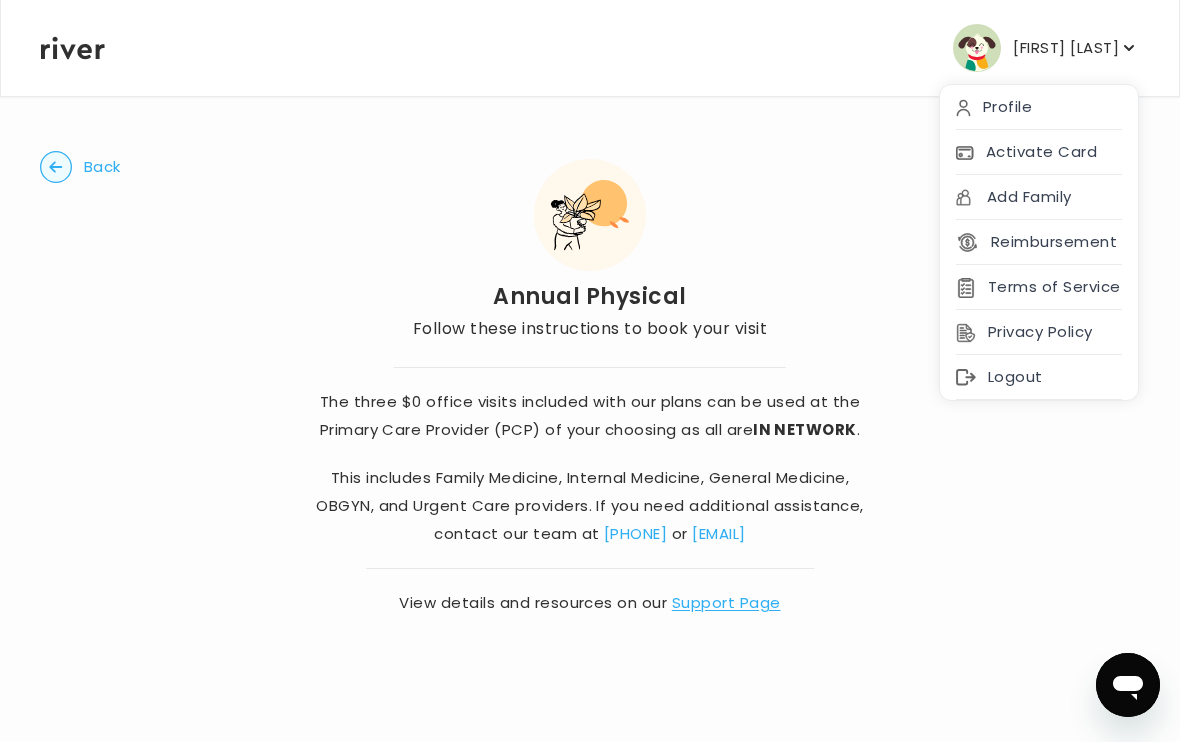 click on "Activate Card" at bounding box center (1039, 153) 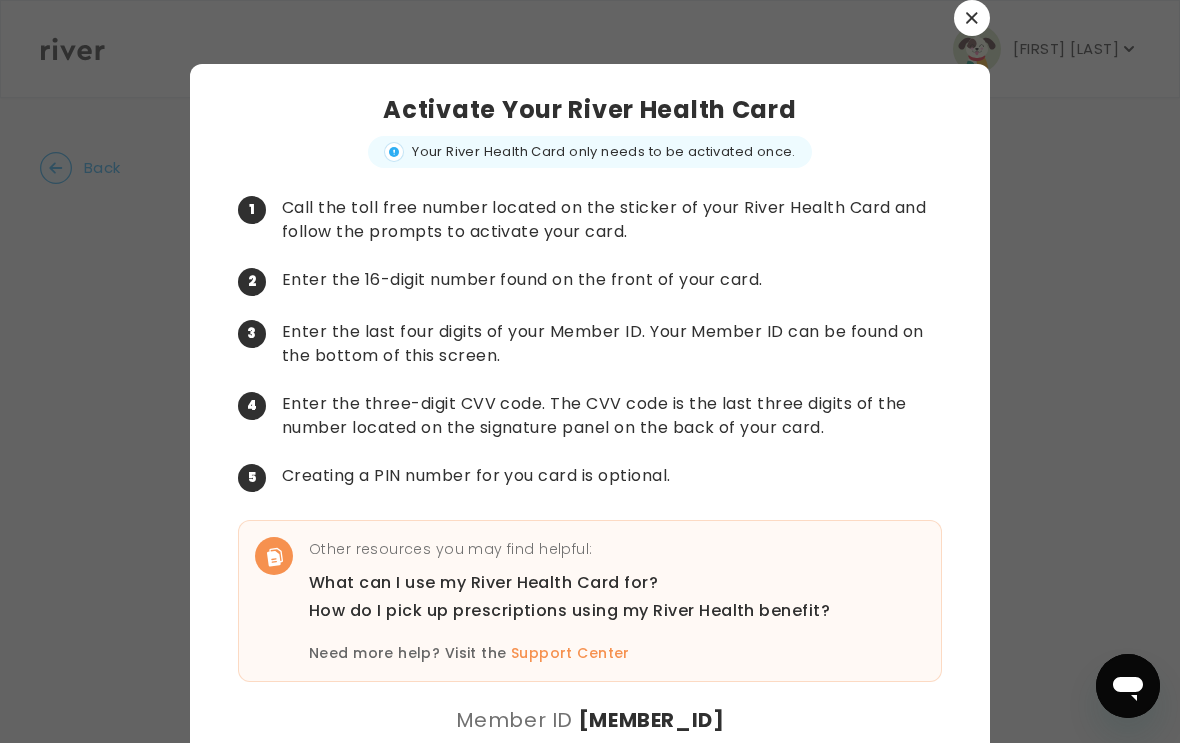 scroll, scrollTop: 0, scrollLeft: 0, axis: both 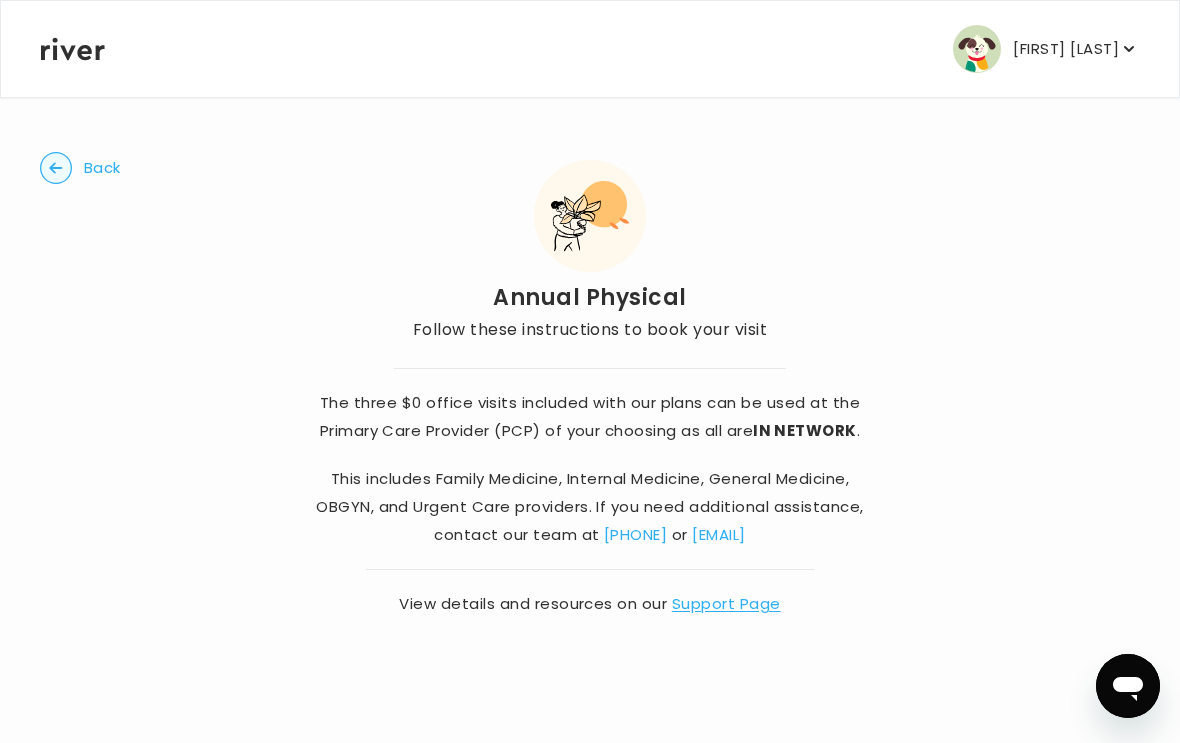 click 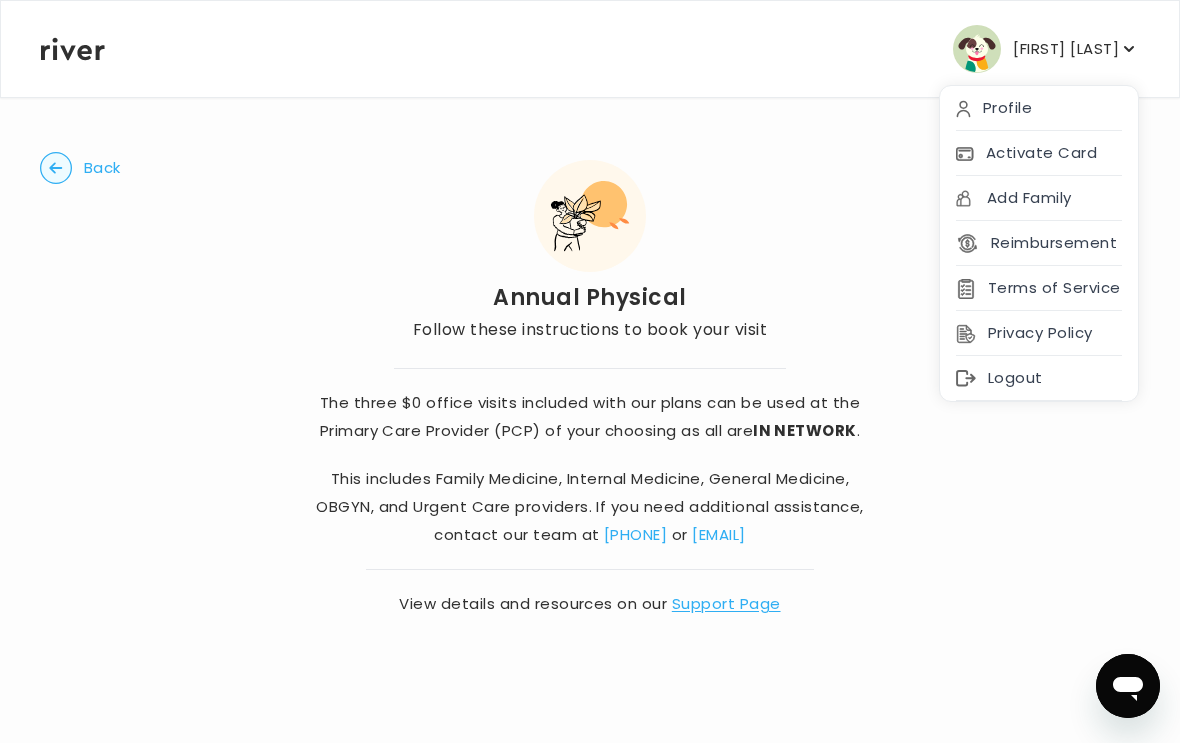 click on "Profile" at bounding box center [1039, 108] 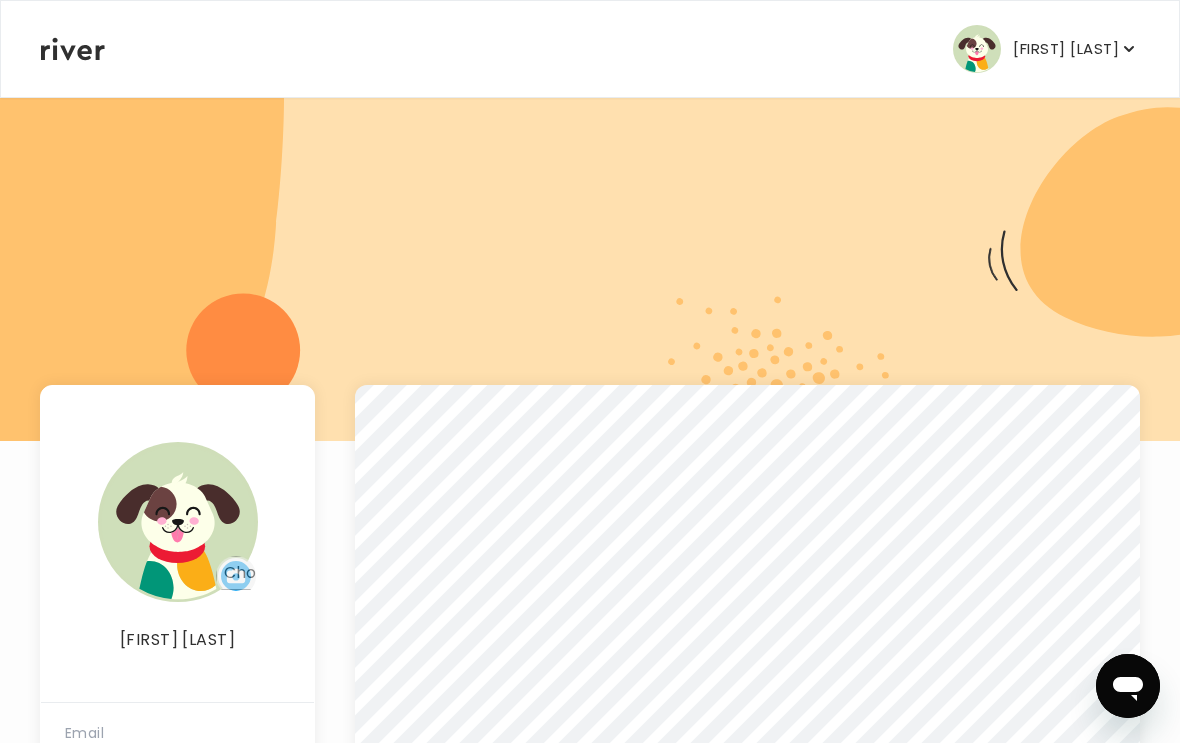 scroll, scrollTop: 0, scrollLeft: 0, axis: both 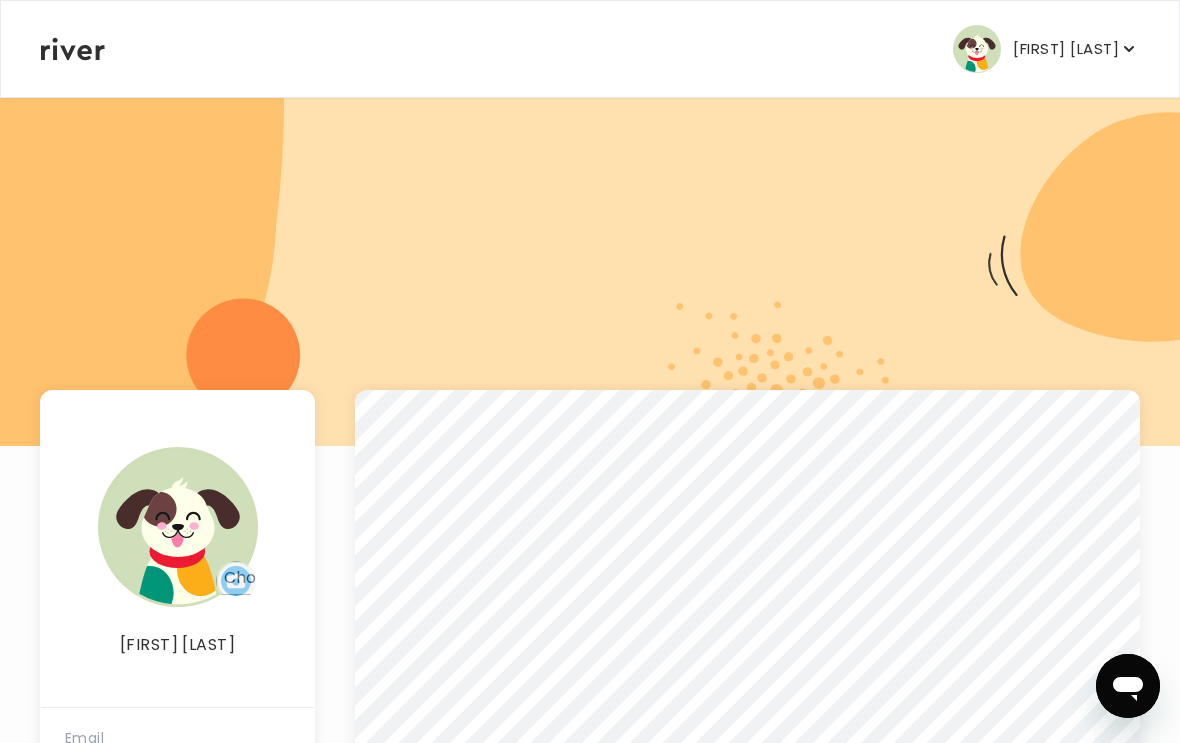 click on "[FIRST] [LAST]" at bounding box center [1066, 49] 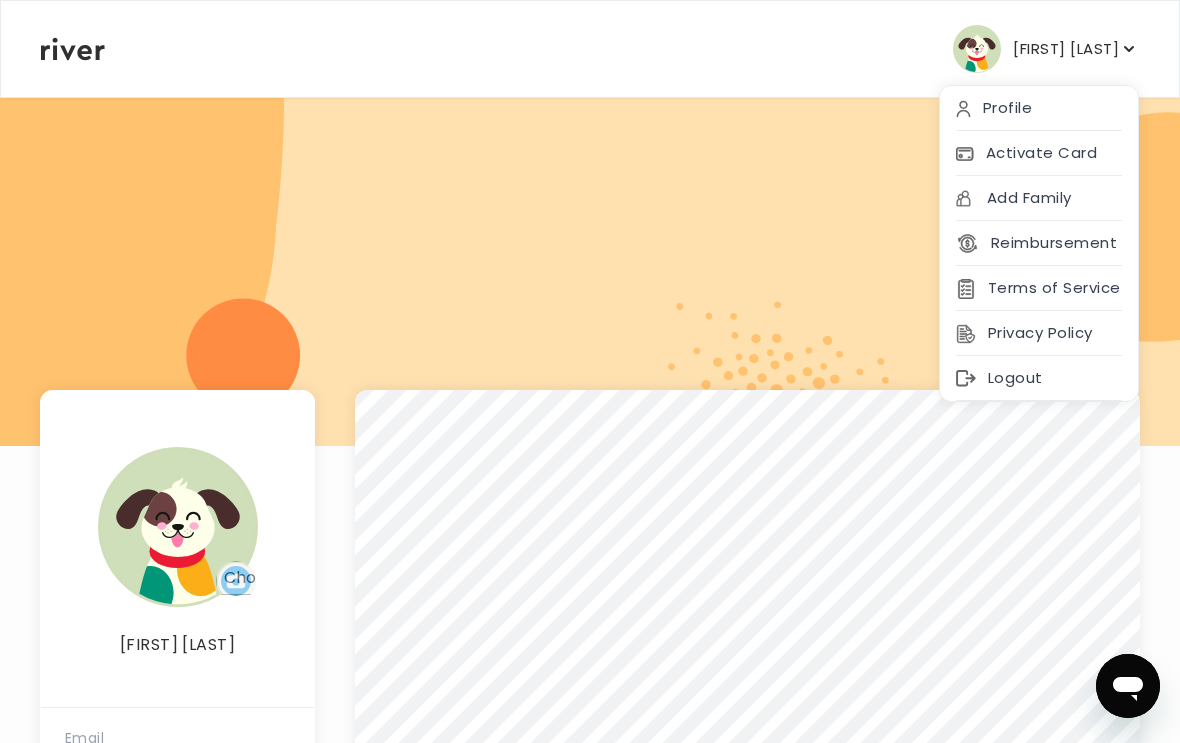 click on "Profile" at bounding box center (1039, 108) 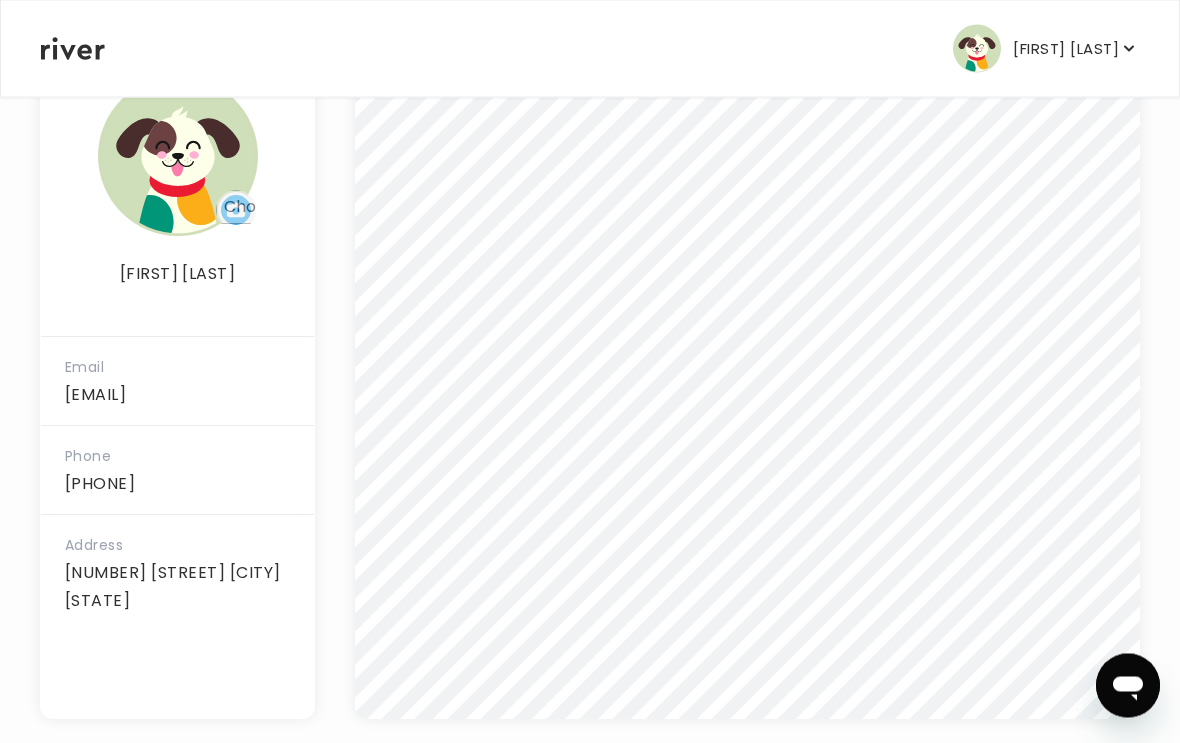 scroll, scrollTop: 370, scrollLeft: 0, axis: vertical 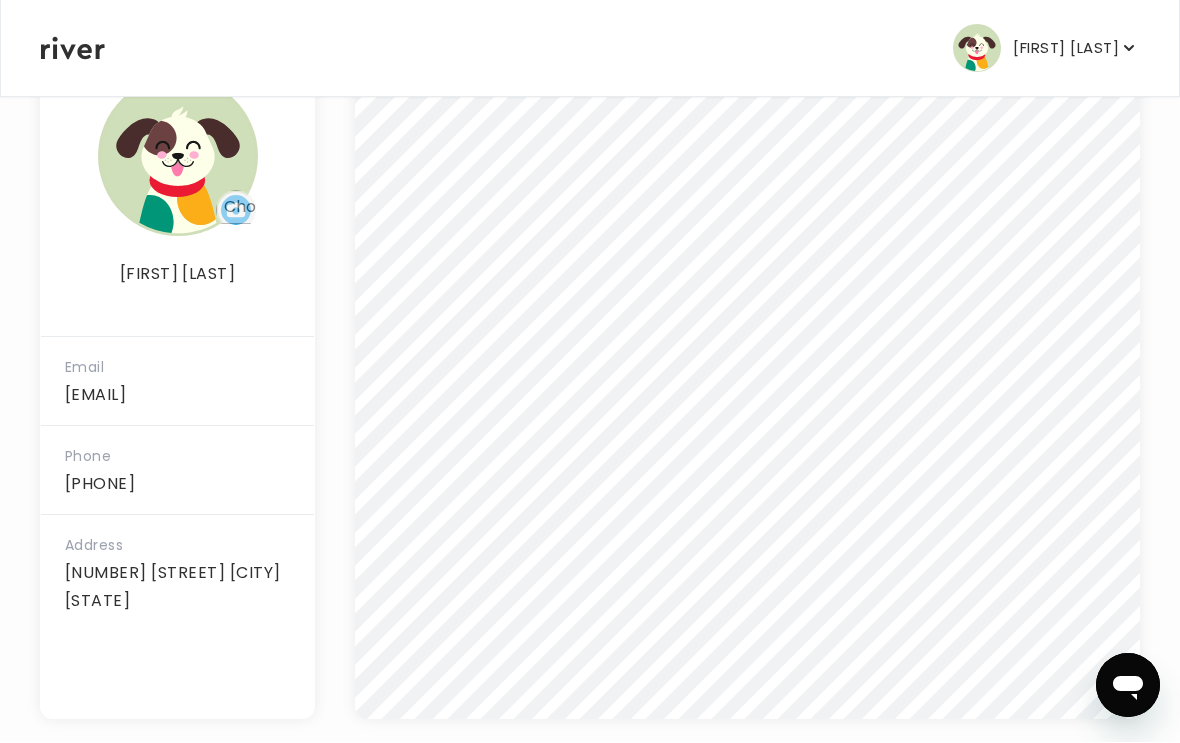 click on "[FIRST] [LAST]" at bounding box center (1066, 49) 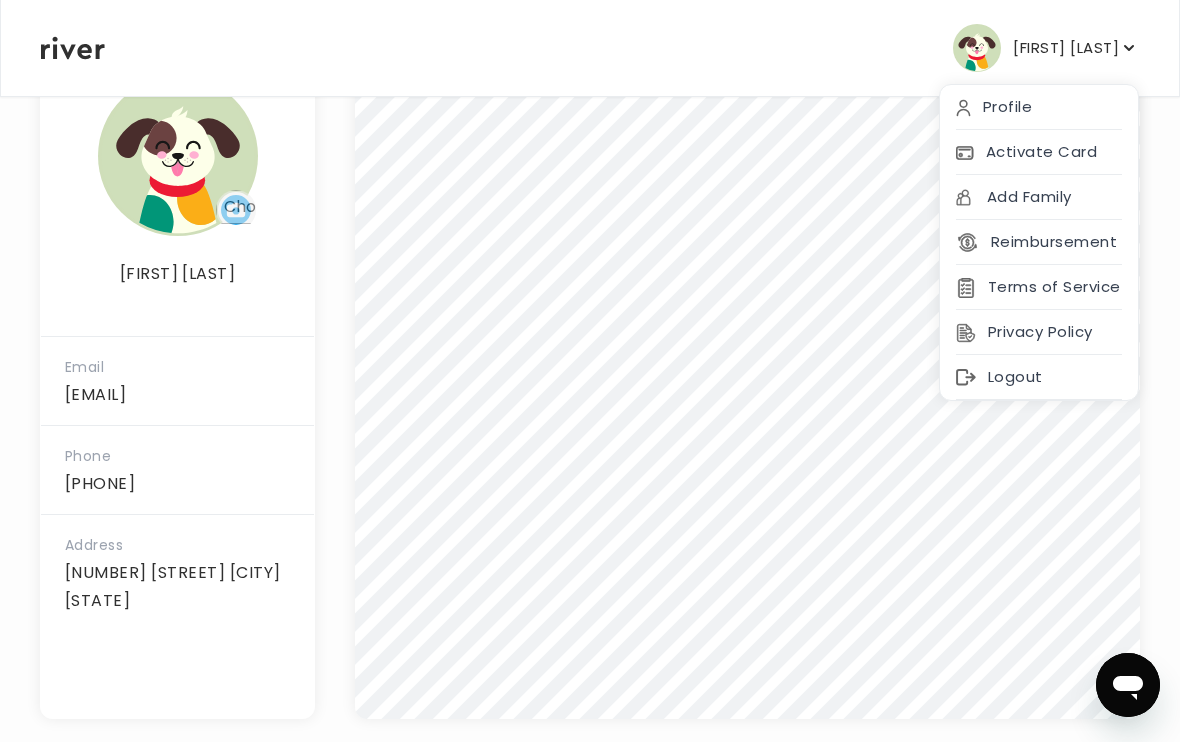 click on "Activate Card" at bounding box center [1039, 153] 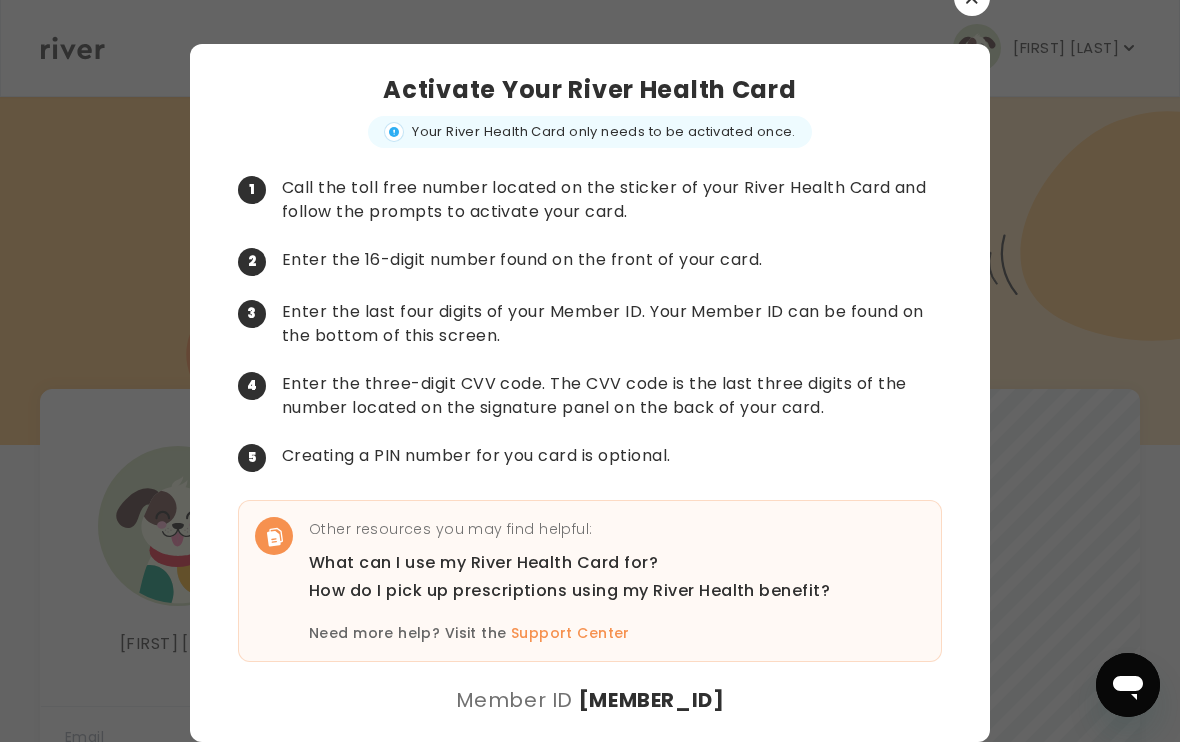 scroll, scrollTop: 33, scrollLeft: 0, axis: vertical 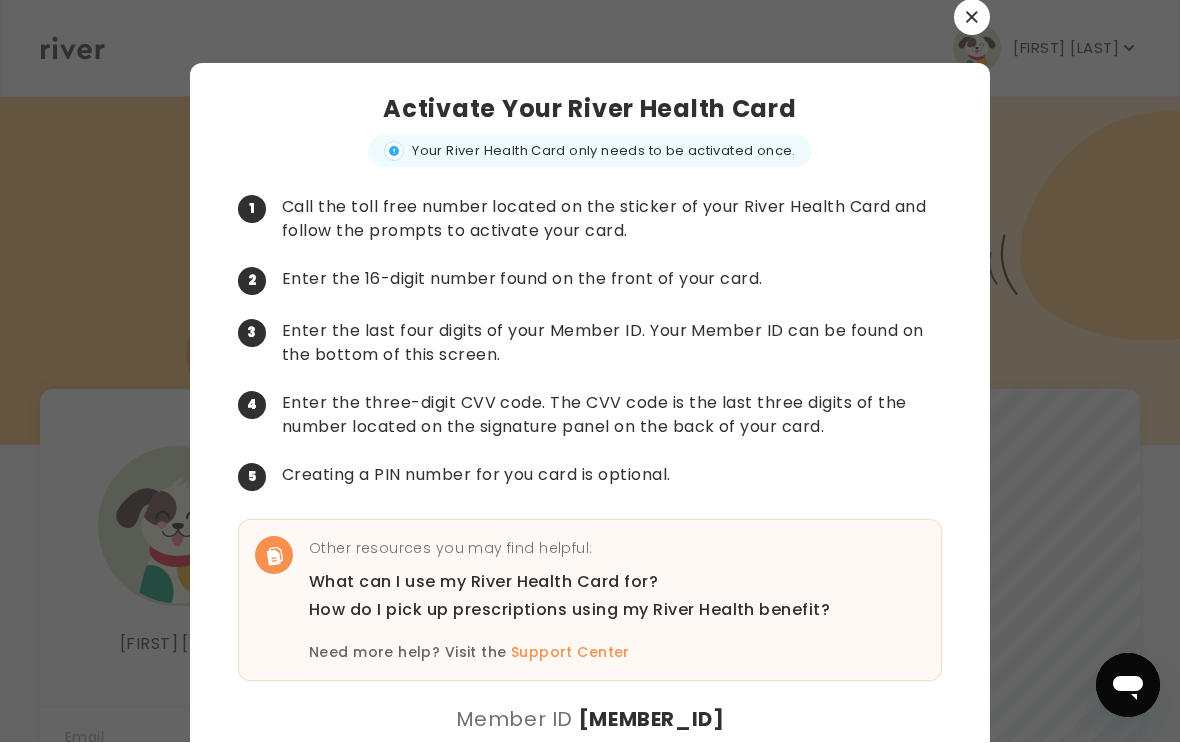 click at bounding box center [972, 18] 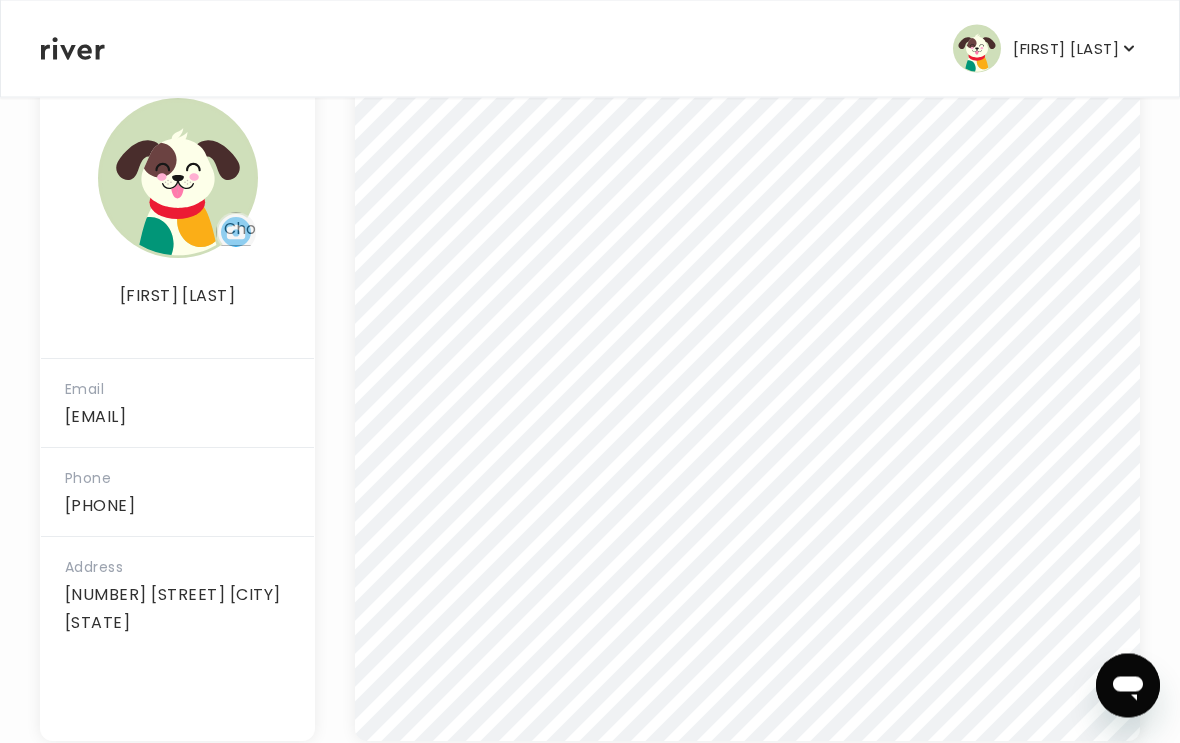 scroll, scrollTop: 349, scrollLeft: 0, axis: vertical 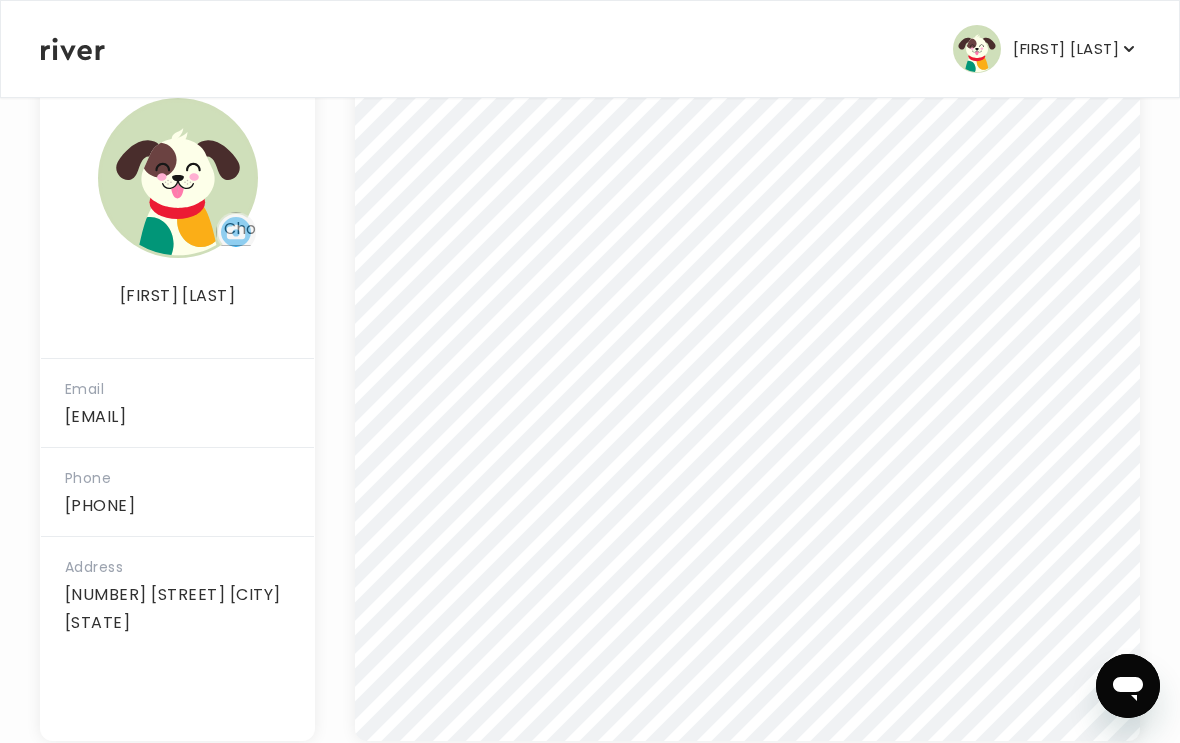 click 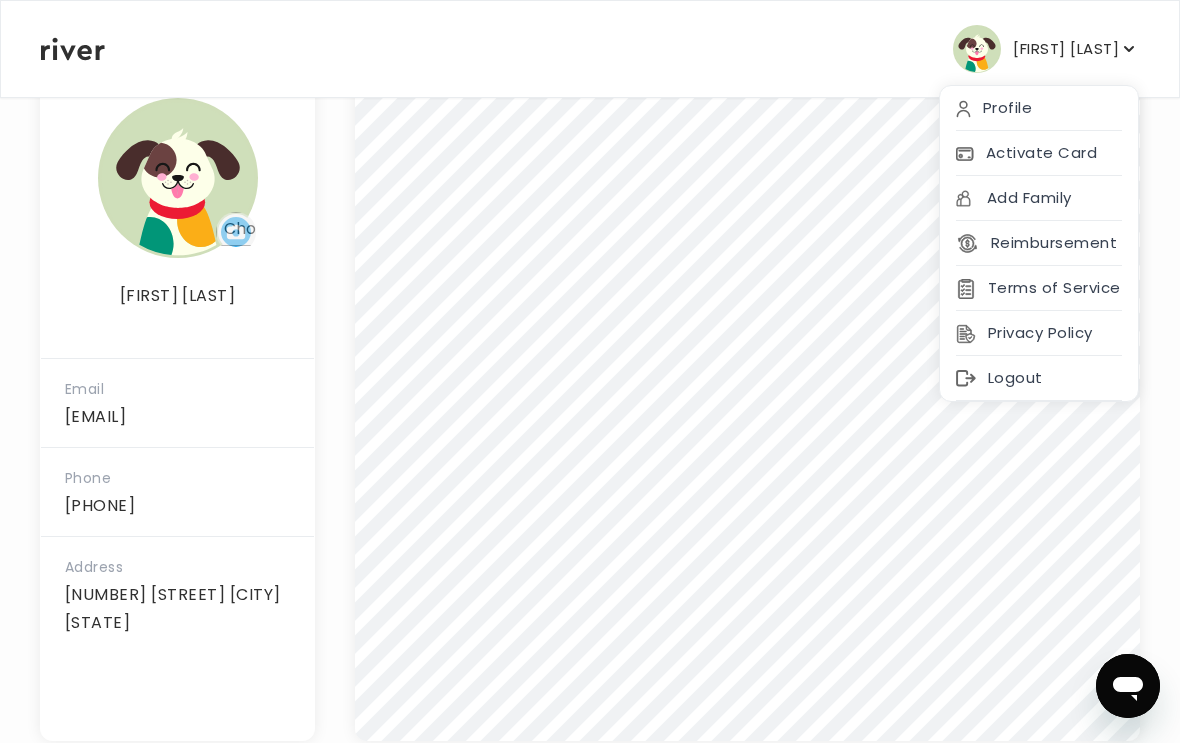 click on "Activate Card" at bounding box center (1039, 153) 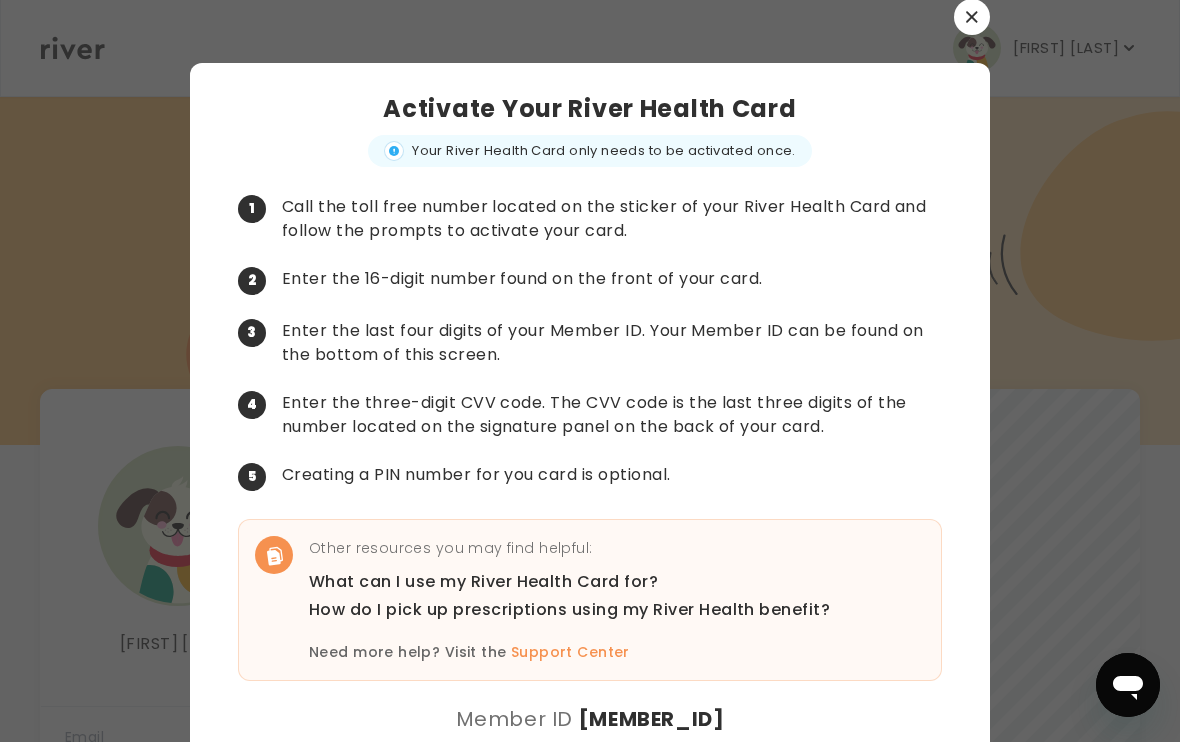 scroll, scrollTop: 0, scrollLeft: 0, axis: both 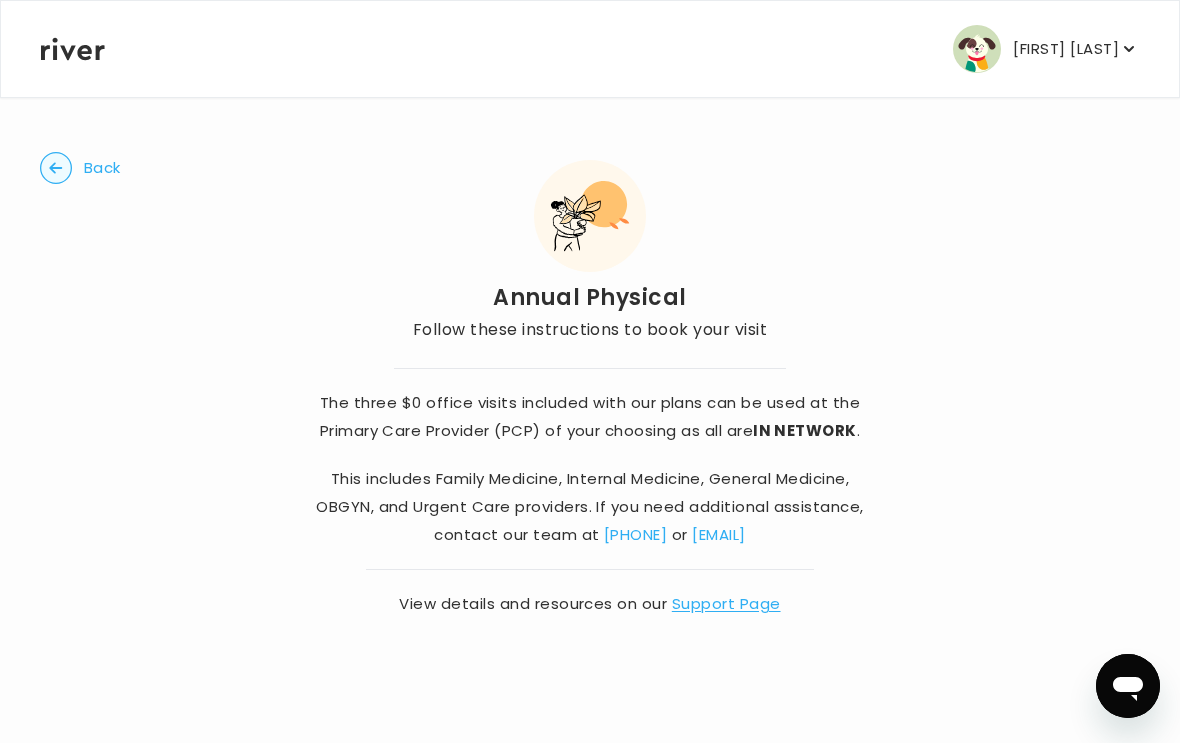 click 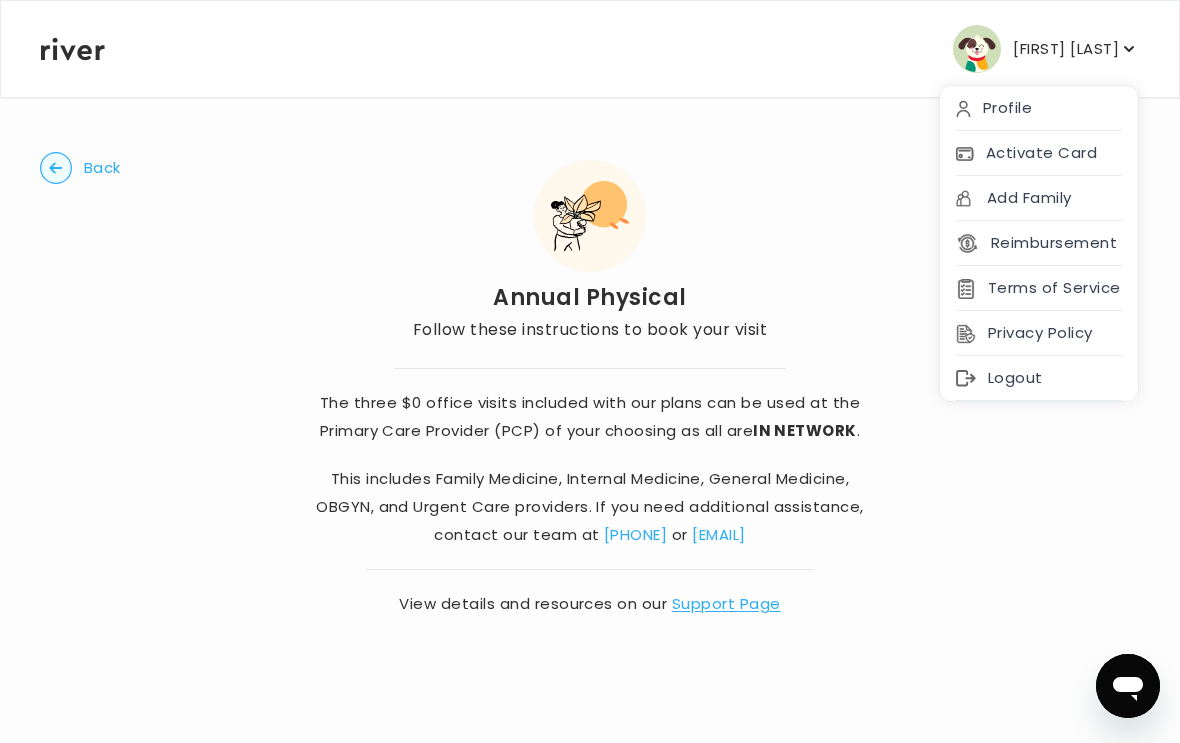 click on "Activate Card" at bounding box center (1039, 153) 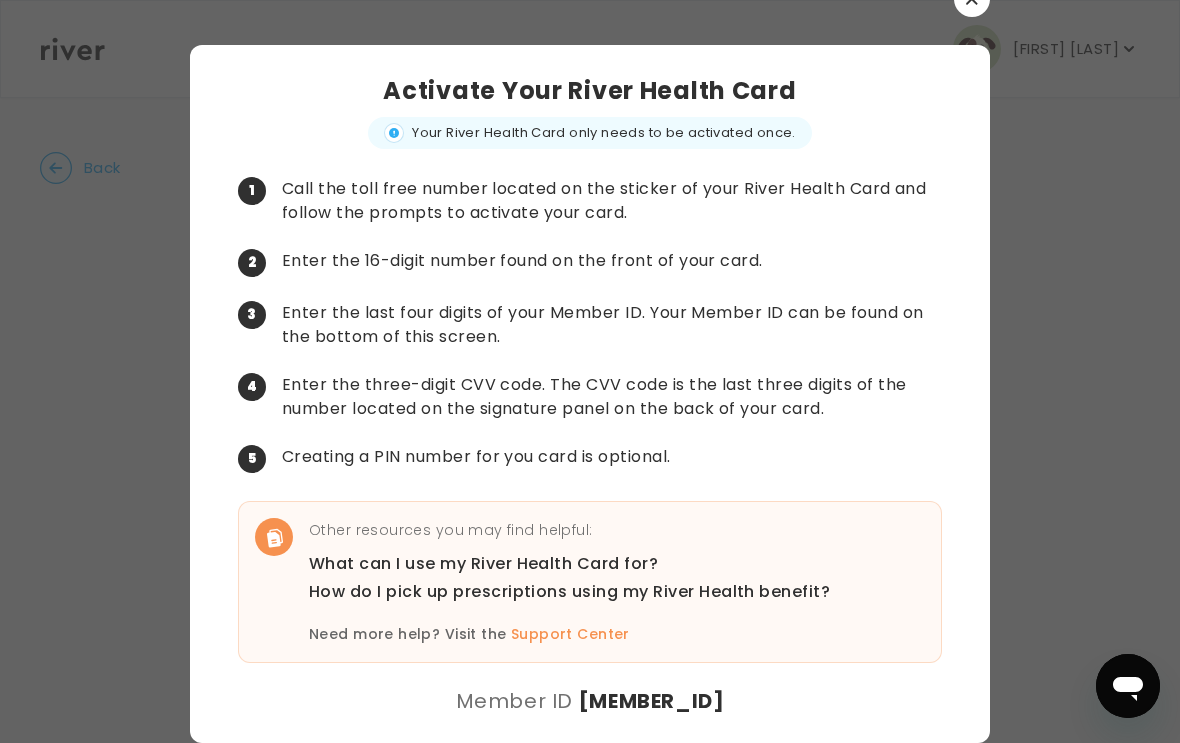 scroll, scrollTop: 33, scrollLeft: 0, axis: vertical 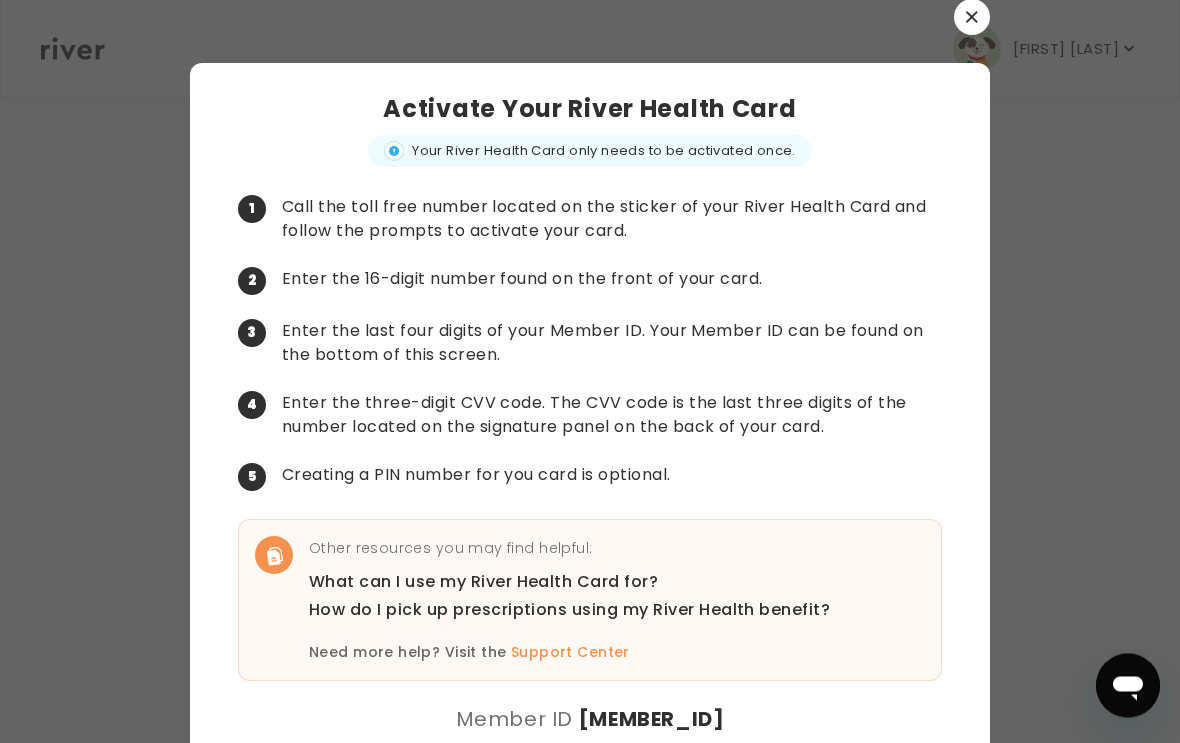 click 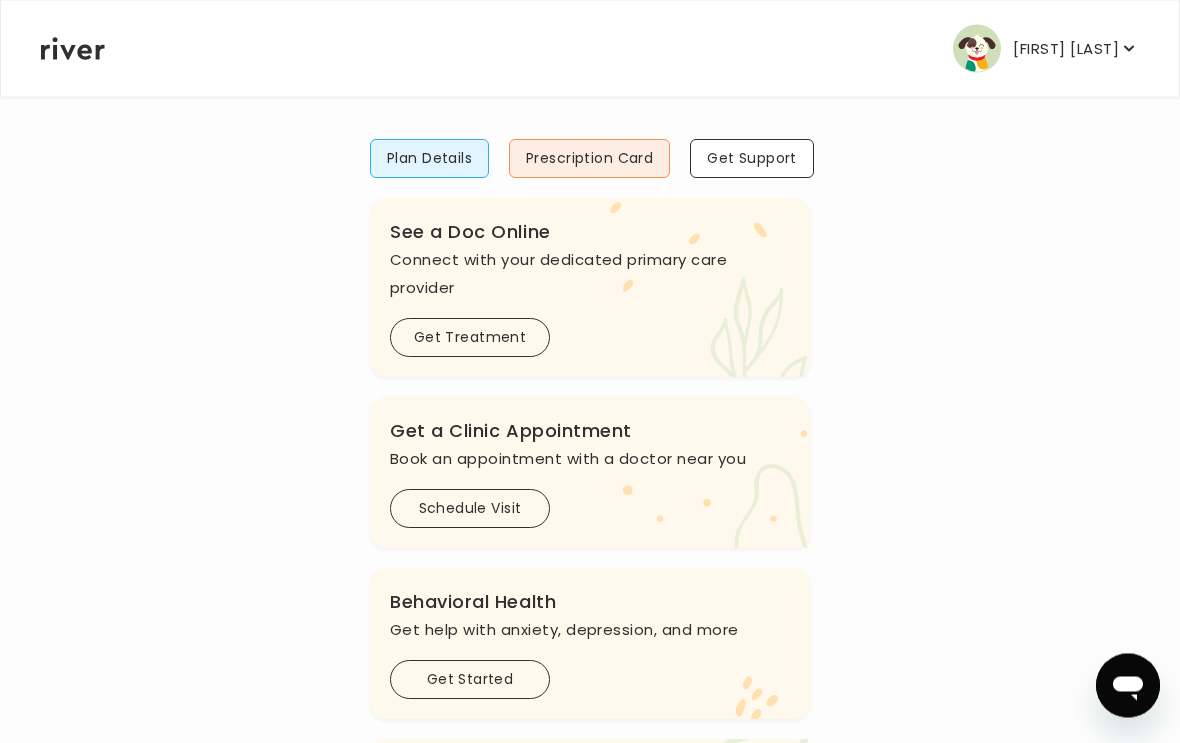 scroll, scrollTop: 148, scrollLeft: 0, axis: vertical 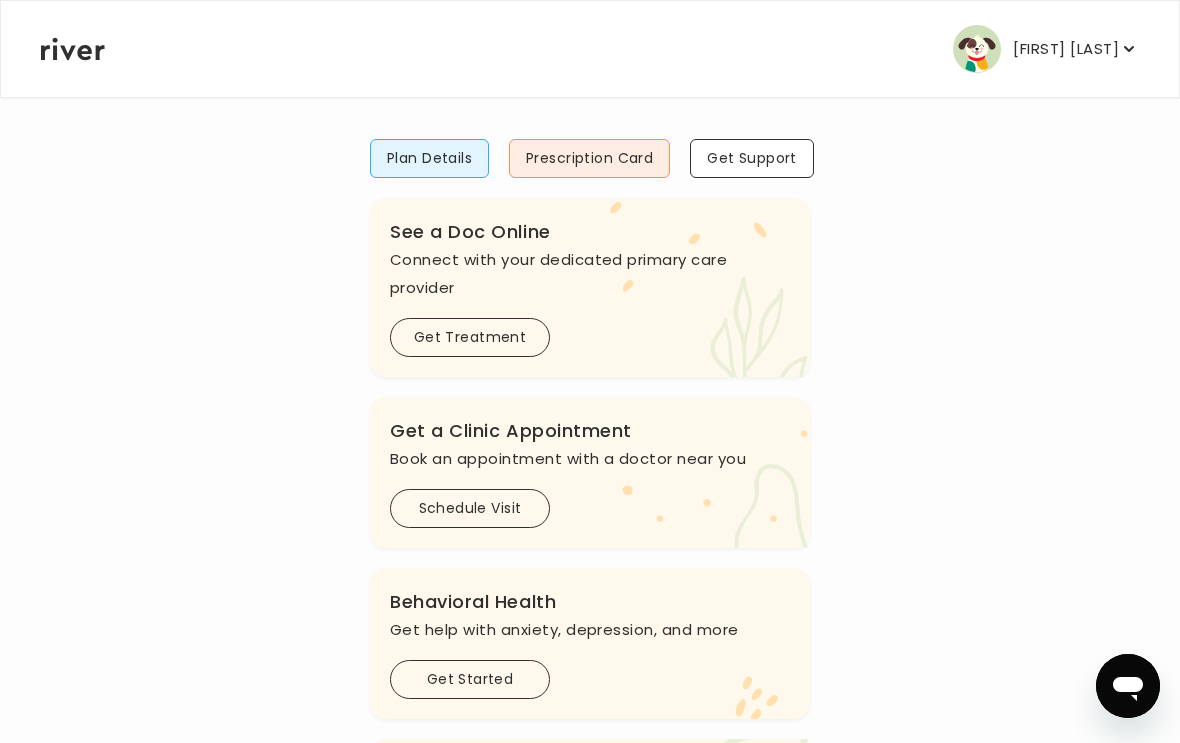 click on "Prescription Card" at bounding box center (589, 158) 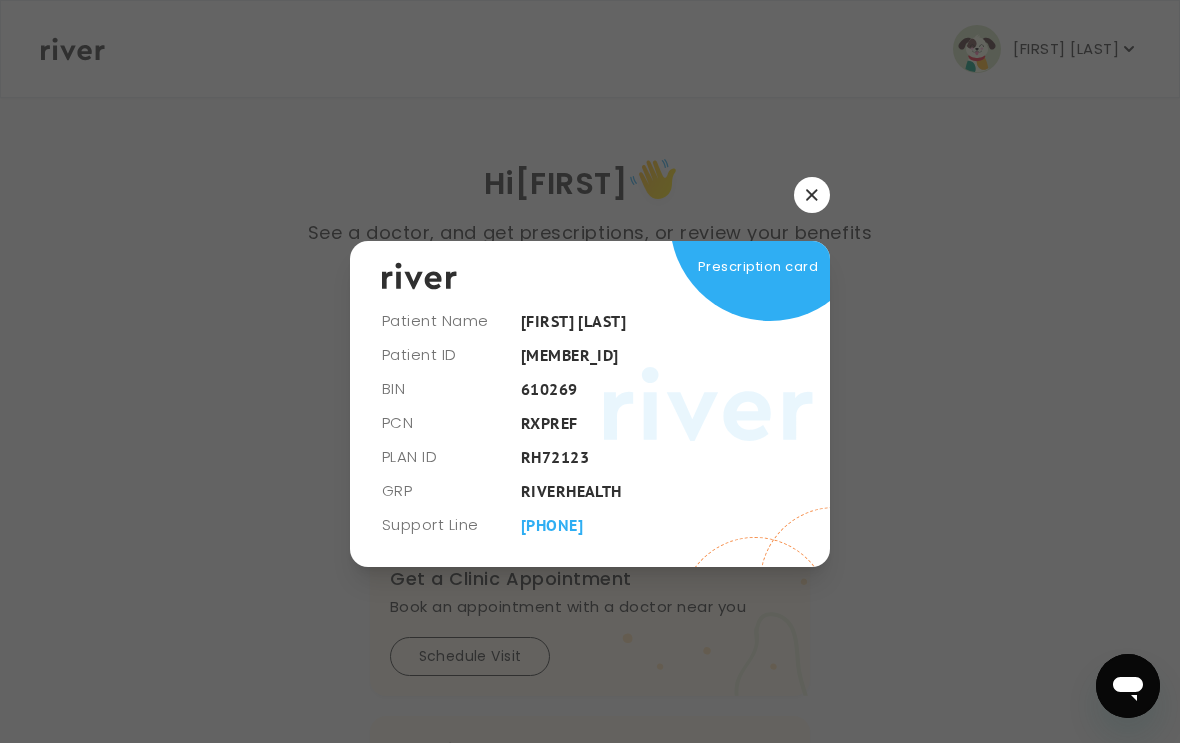 scroll, scrollTop: 0, scrollLeft: 0, axis: both 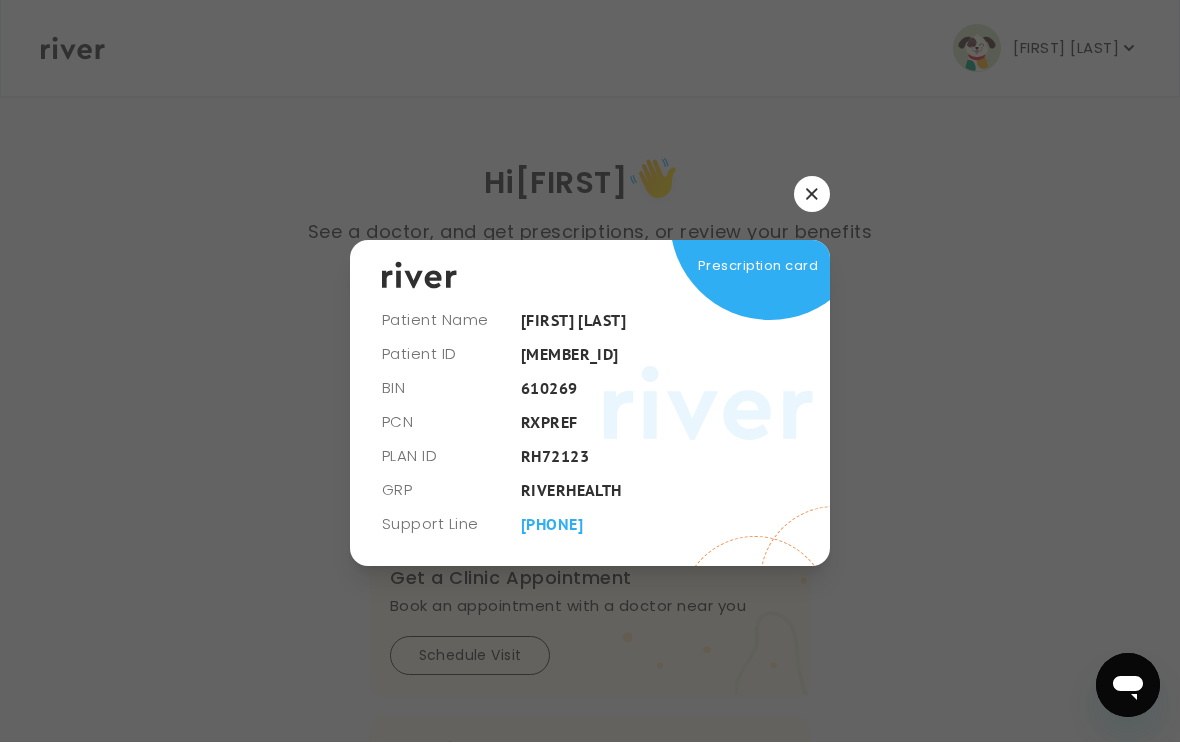 click 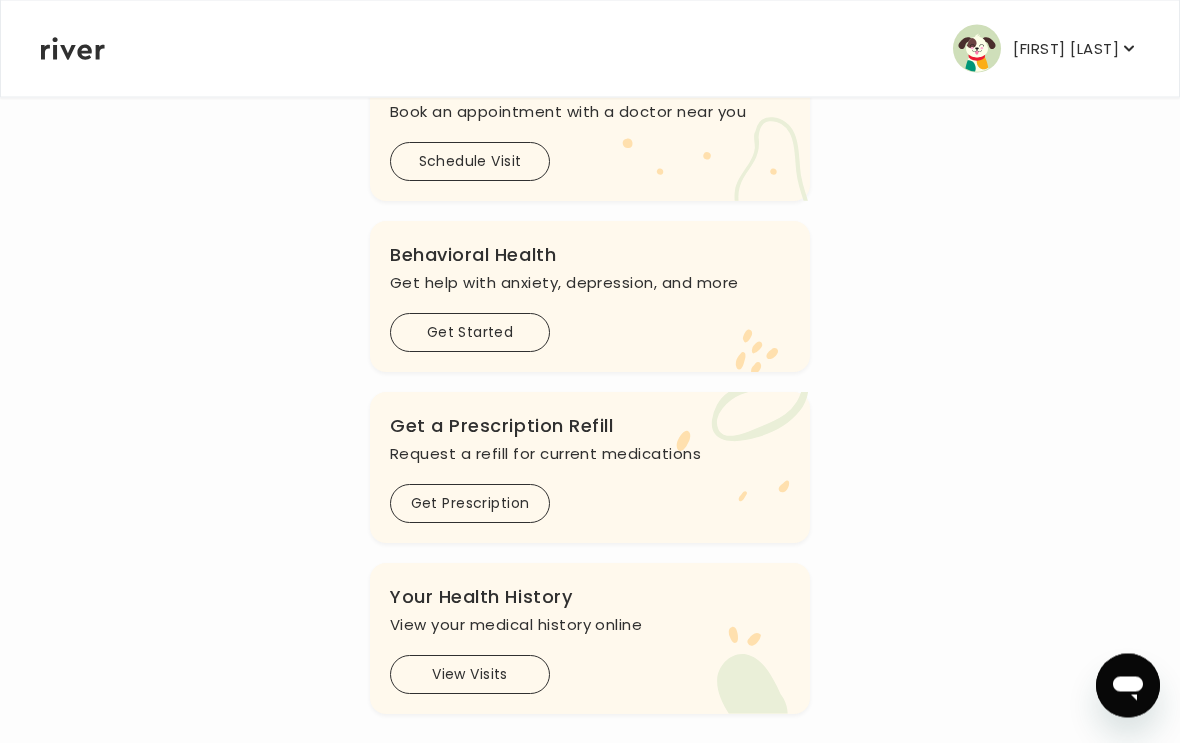 scroll, scrollTop: 494, scrollLeft: 0, axis: vertical 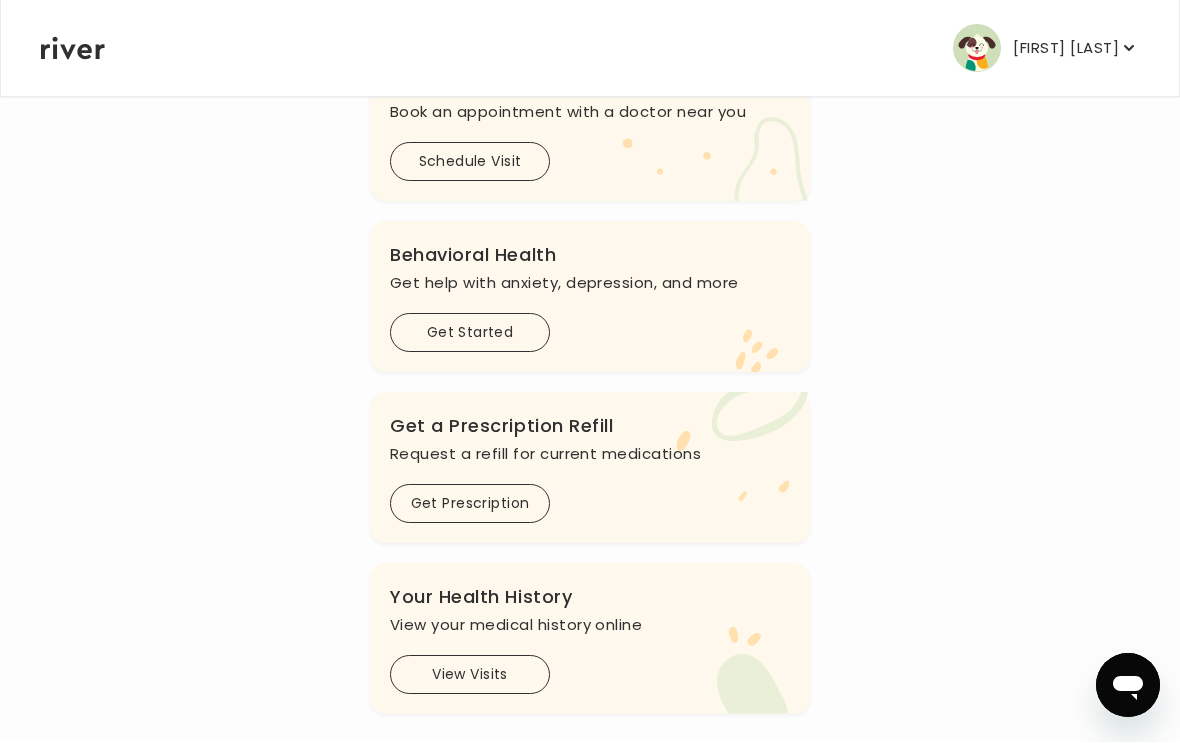 click on "View Visits" at bounding box center (470, 675) 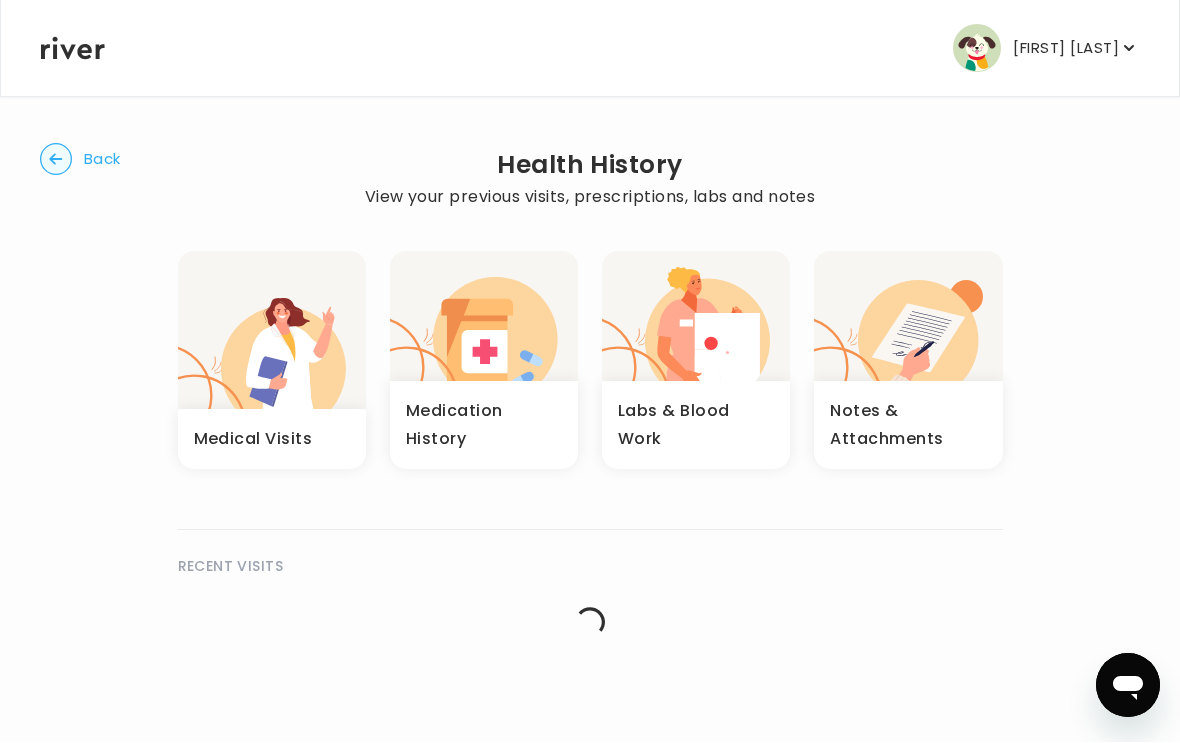 scroll, scrollTop: 1, scrollLeft: 0, axis: vertical 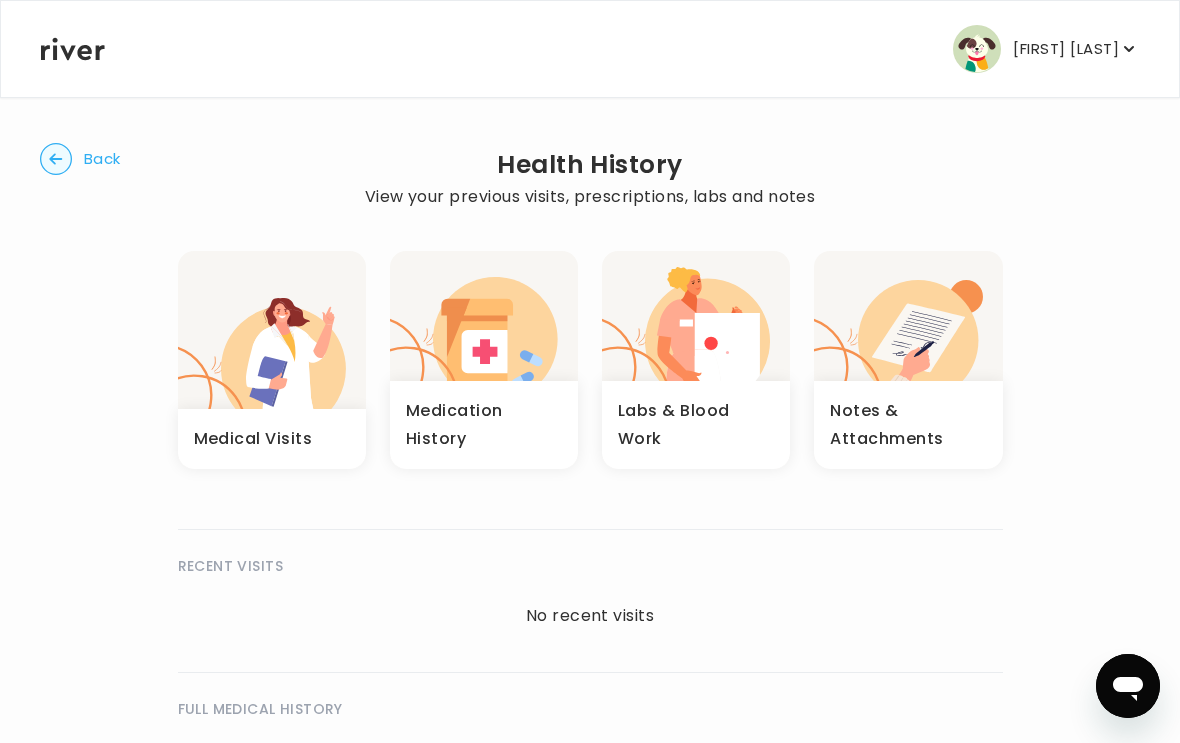 click 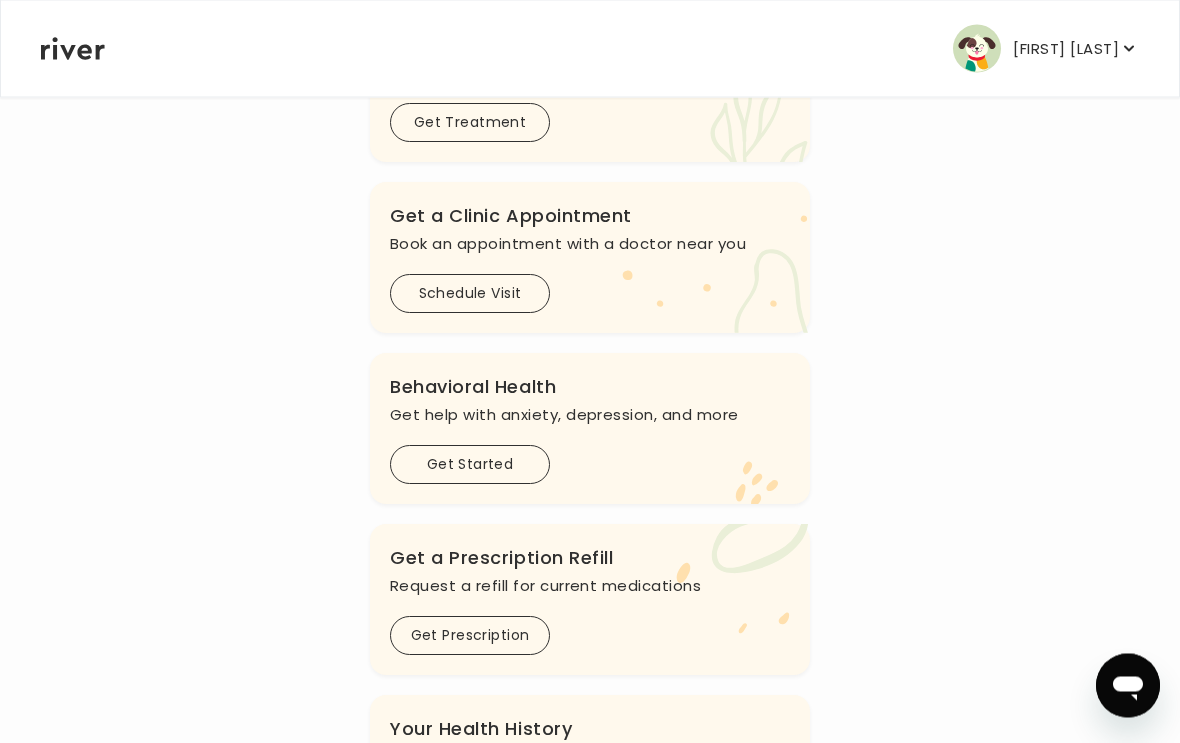 scroll, scrollTop: 343, scrollLeft: 0, axis: vertical 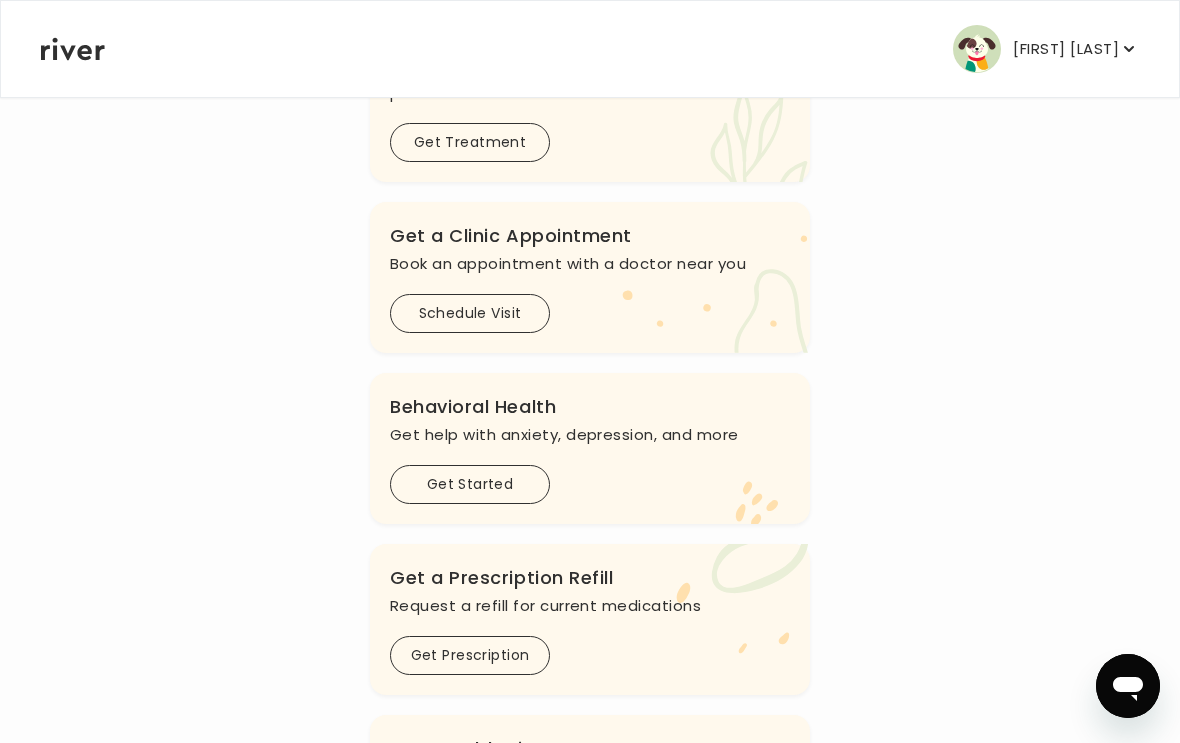 click on "Schedule Visit" at bounding box center [470, 313] 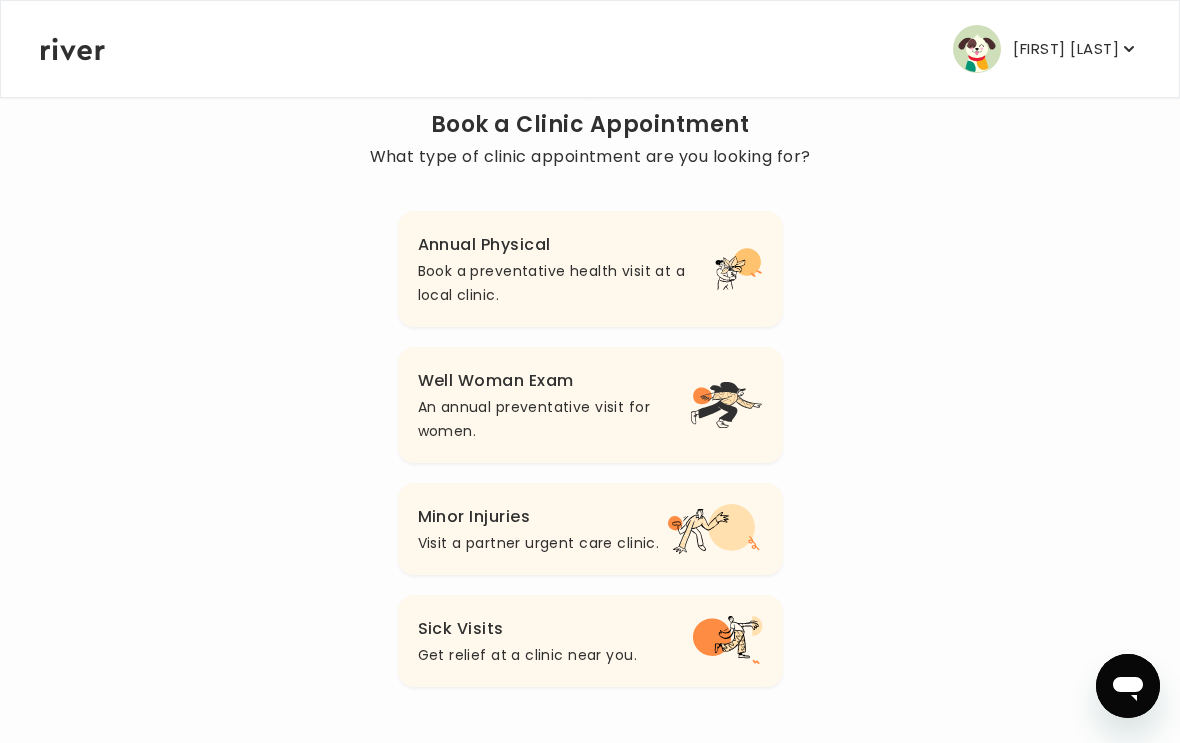 click on "Book a preventative health visit at a local clinic." at bounding box center [566, 283] 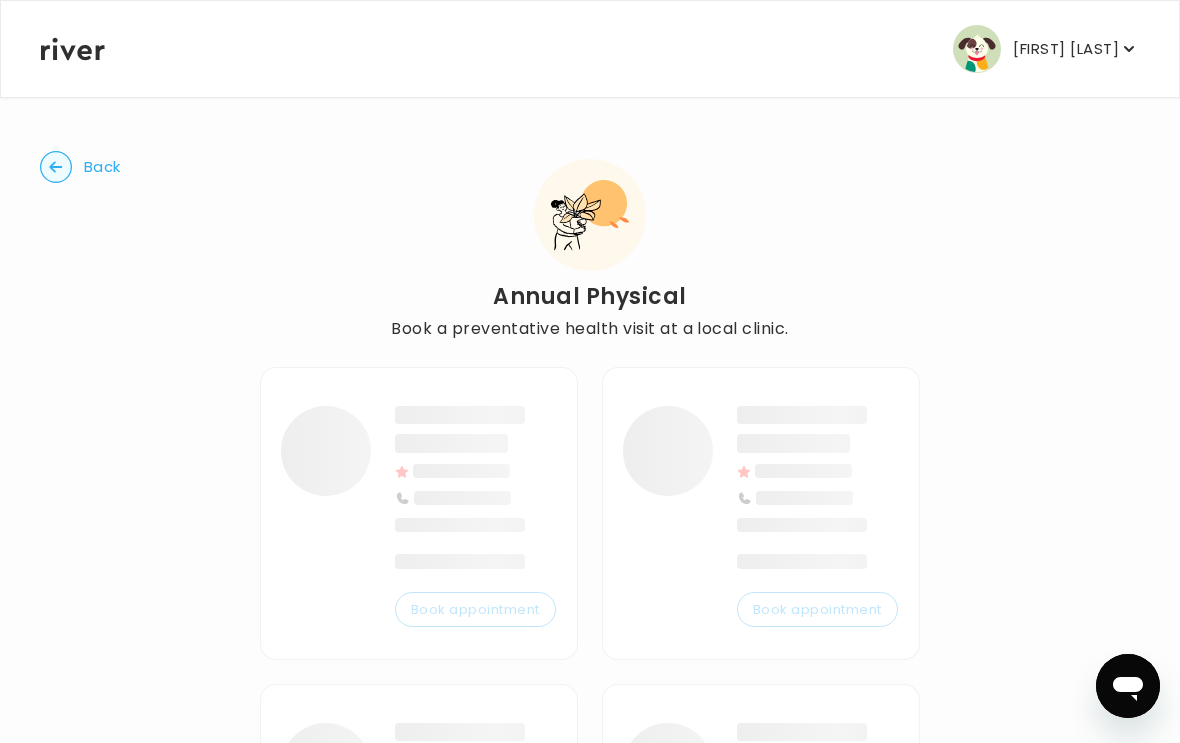 scroll, scrollTop: 0, scrollLeft: 0, axis: both 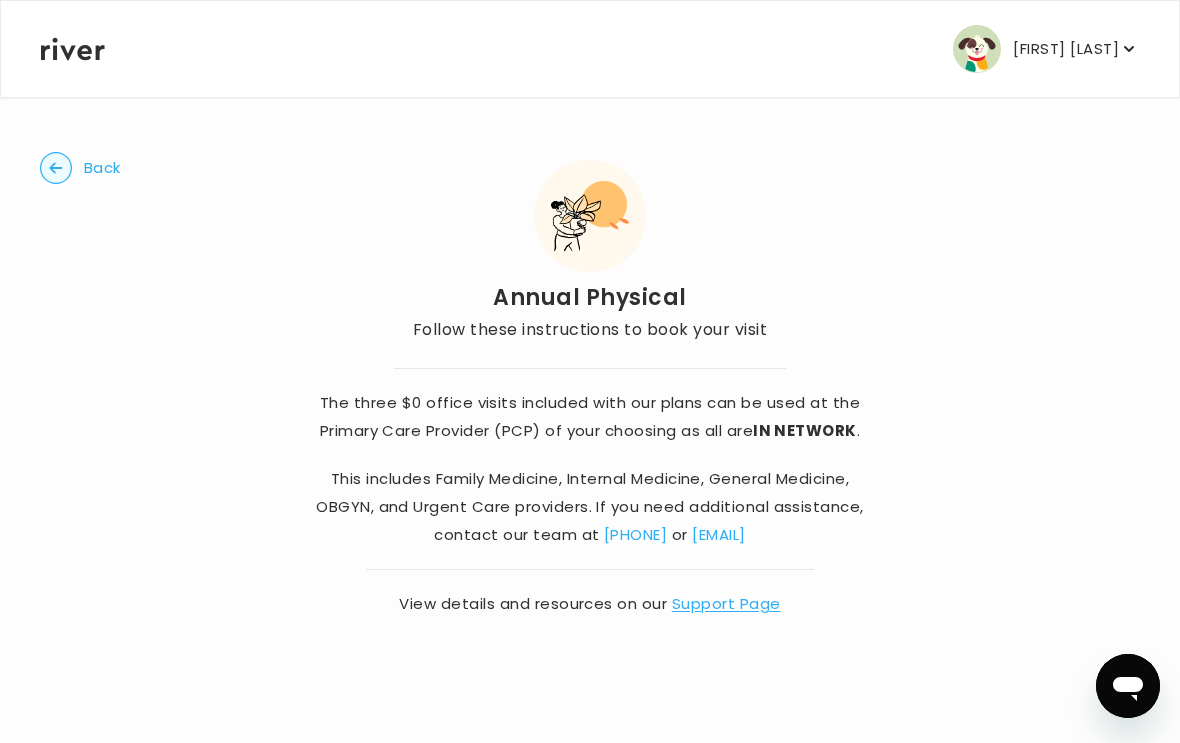 click on "Back Annual Physical Follow these instructions to book your visit The three $0 office visits included with our plans can be used at the Primary Care Provider (PCP) of your choosing as all are  IN NETWORK . This includes Family Medicine, Internal Medicine, General Medicine, OBGYN, and Urgent Care providers. If you need additional assistance, contact our team at   (888) 814-6062   or   team@helloriver.com View details and resources on our   Support Page" at bounding box center [590, 337] 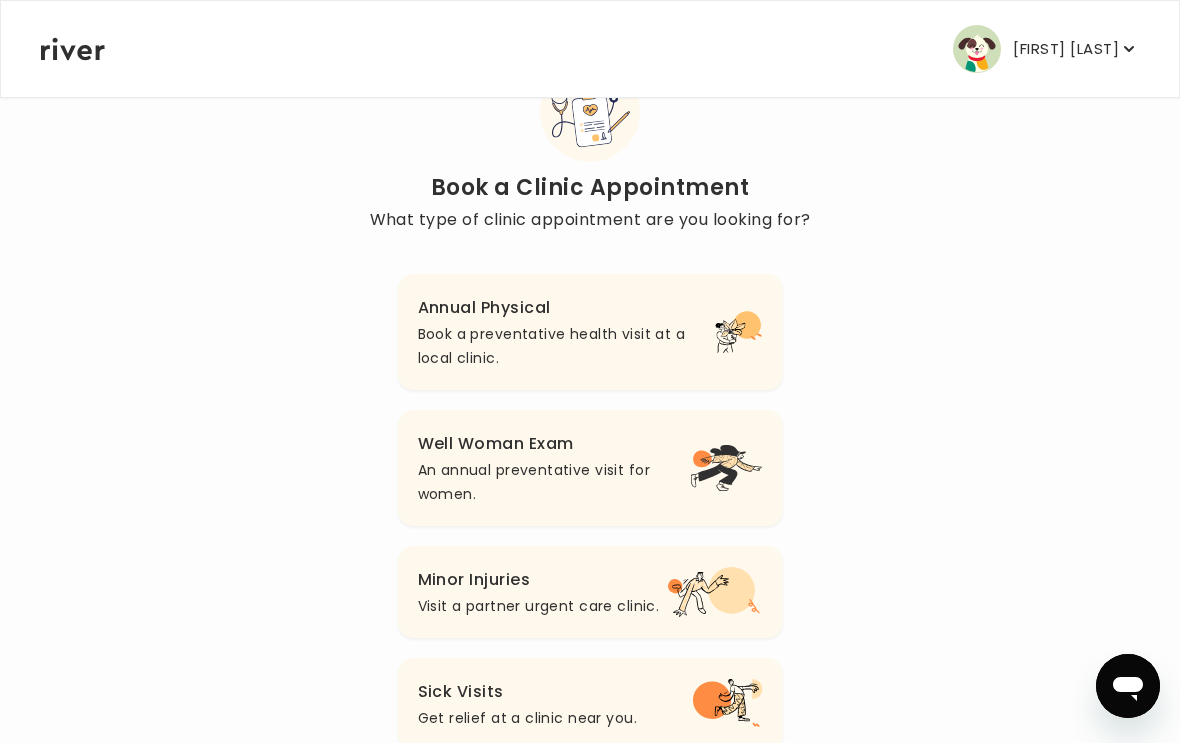 scroll, scrollTop: 120, scrollLeft: 0, axis: vertical 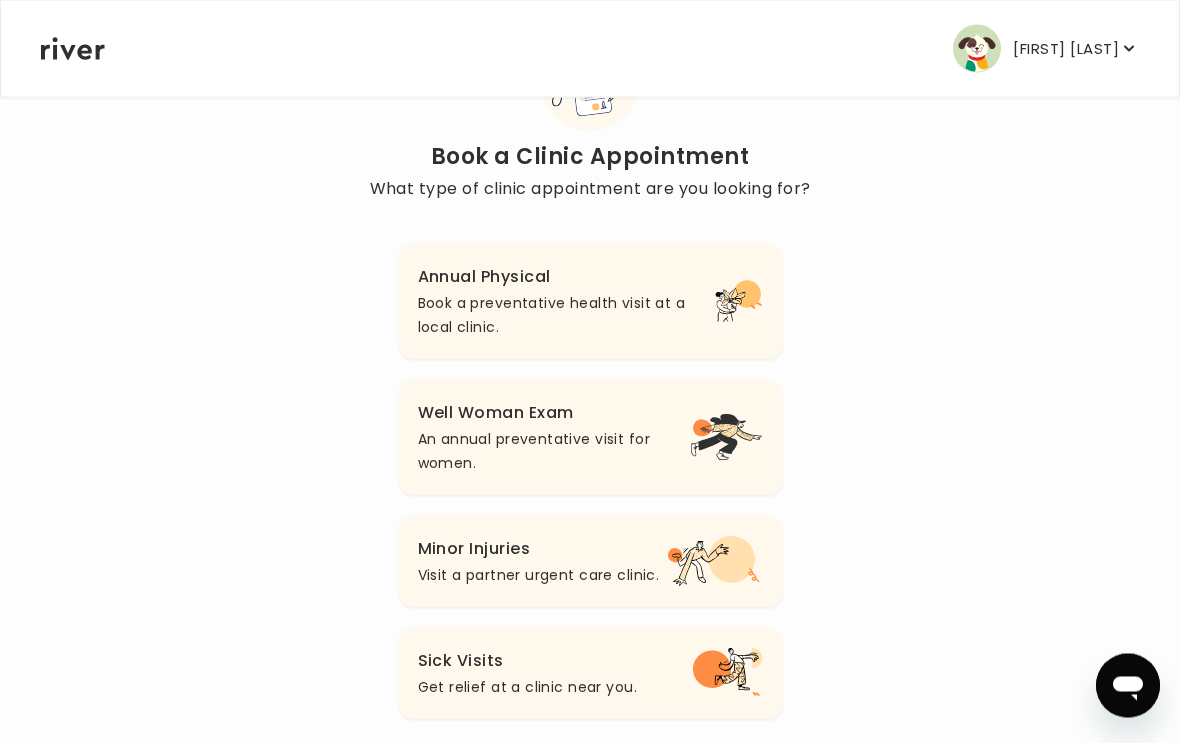click on "Get relief at a clinic near you." at bounding box center [527, 688] 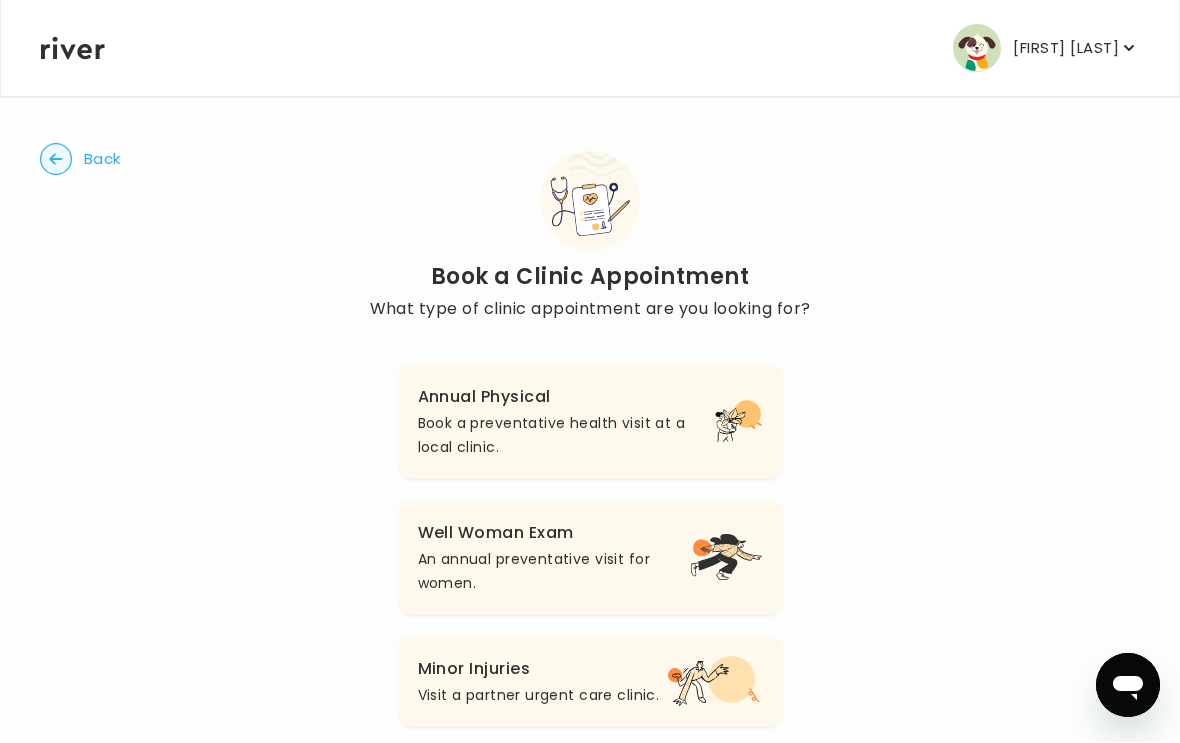 scroll, scrollTop: 1, scrollLeft: 0, axis: vertical 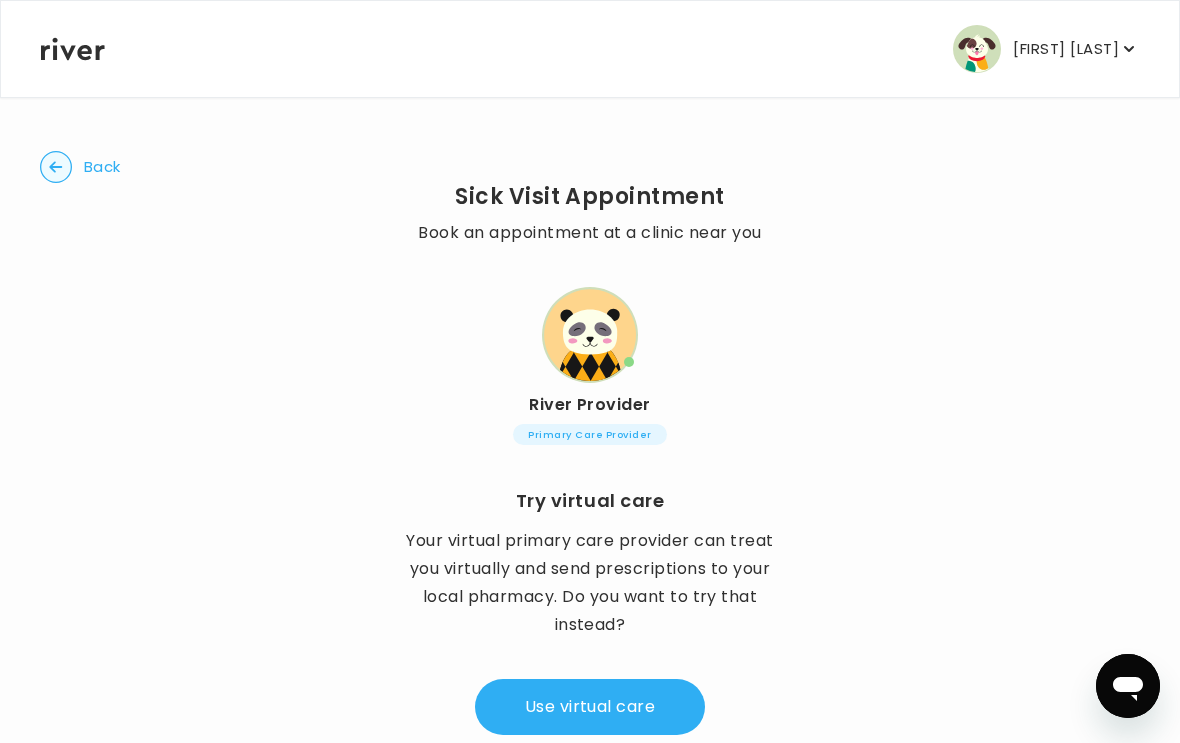 click 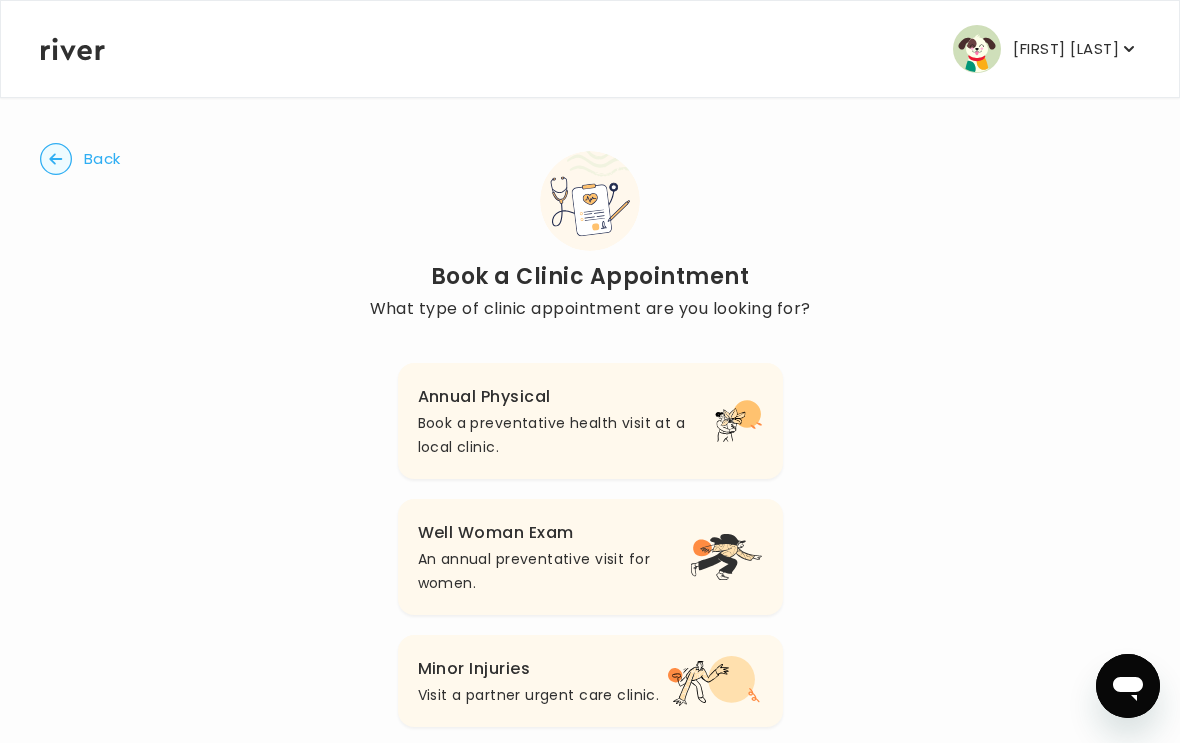 scroll, scrollTop: 153, scrollLeft: 0, axis: vertical 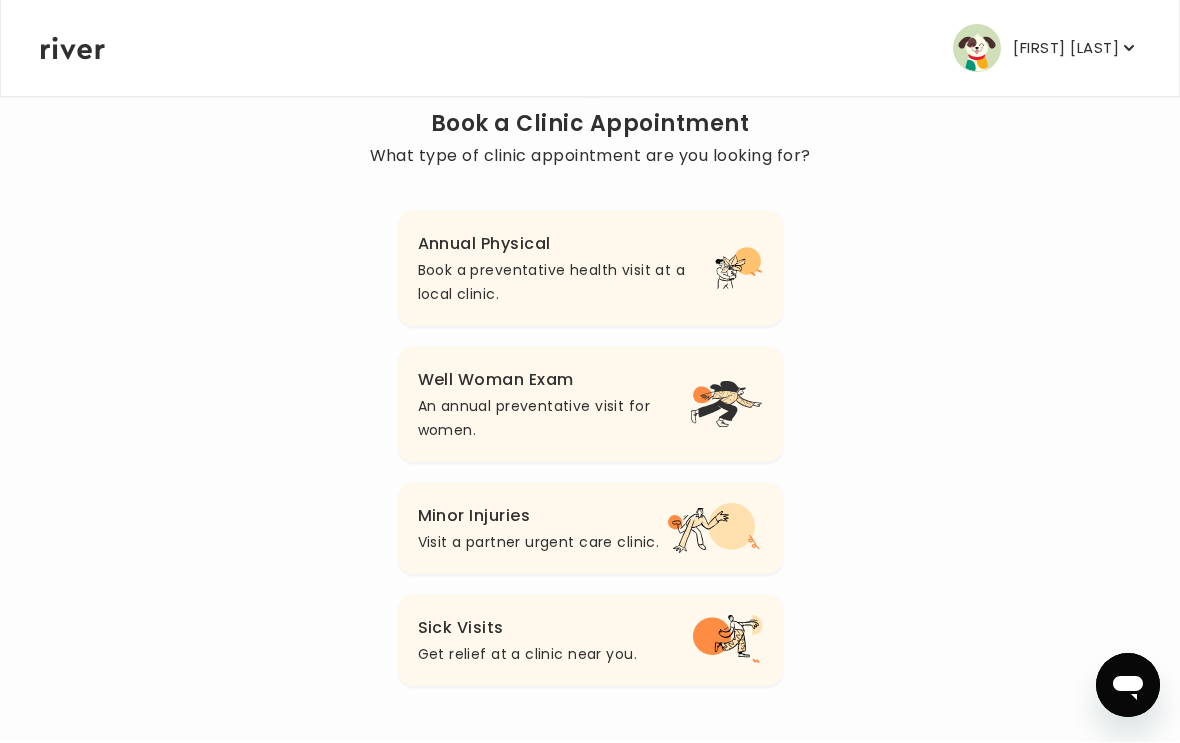 click on "Book a preventative health visit at a local clinic." at bounding box center [566, 283] 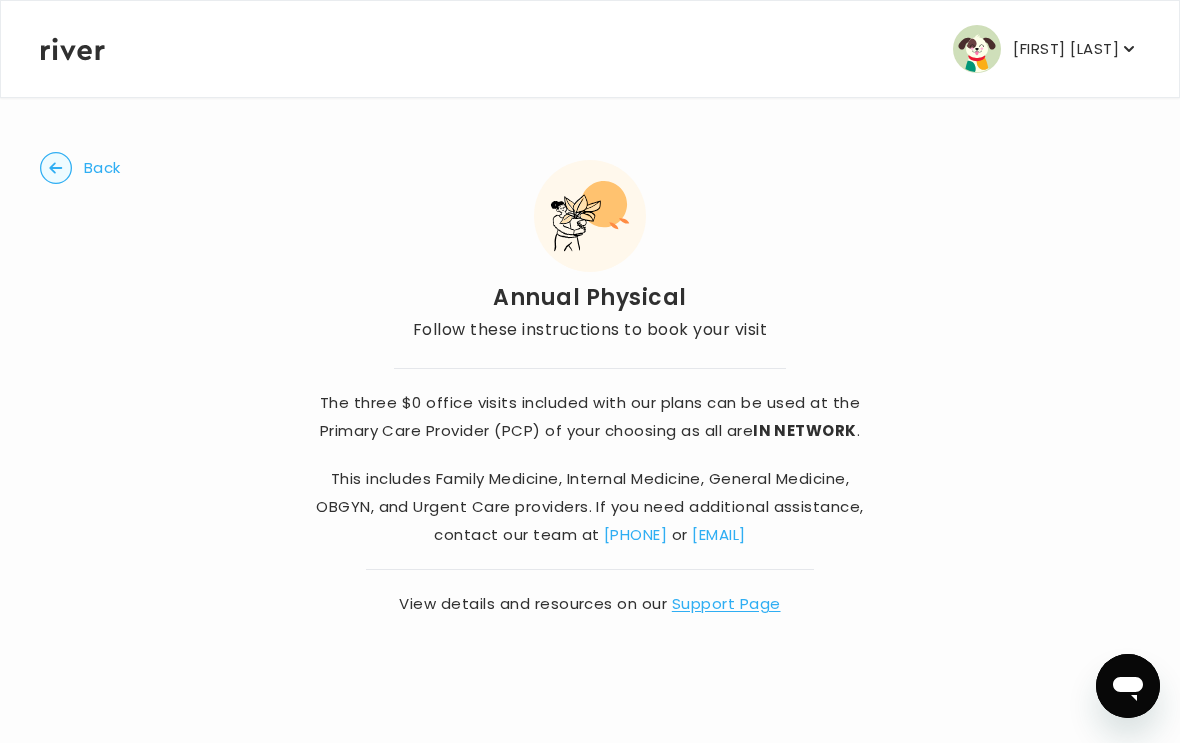 click on "Back Annual Physical Follow these instructions to book your visit The three $0 office visits included with our plans can be used at the Primary Care Provider (PCP) of your choosing as all are  IN NETWORK . This includes Family Medicine, Internal Medicine, General Medicine, OBGYN, and Urgent Care providers. If you need additional assistance, contact our team at   (888) 814-6062   or   team@helloriver.com View details and resources on our   Support Page" at bounding box center [590, 337] 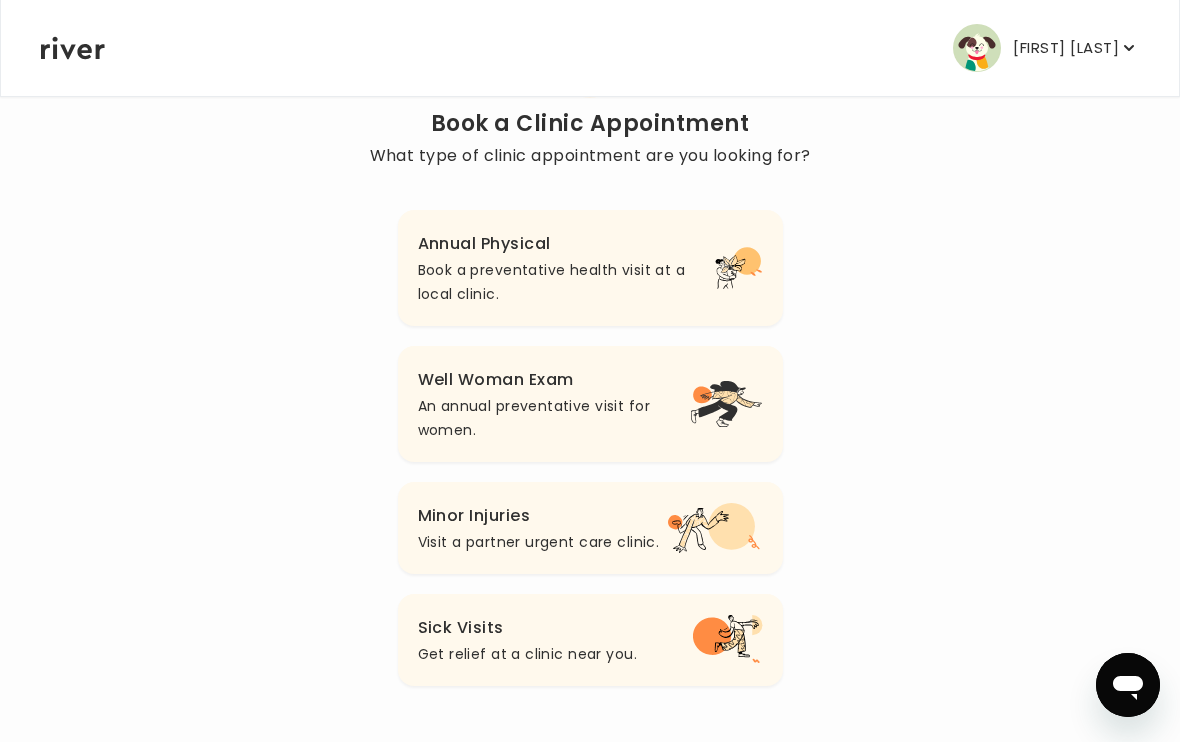 click on "Get relief at a clinic near you." at bounding box center (527, 655) 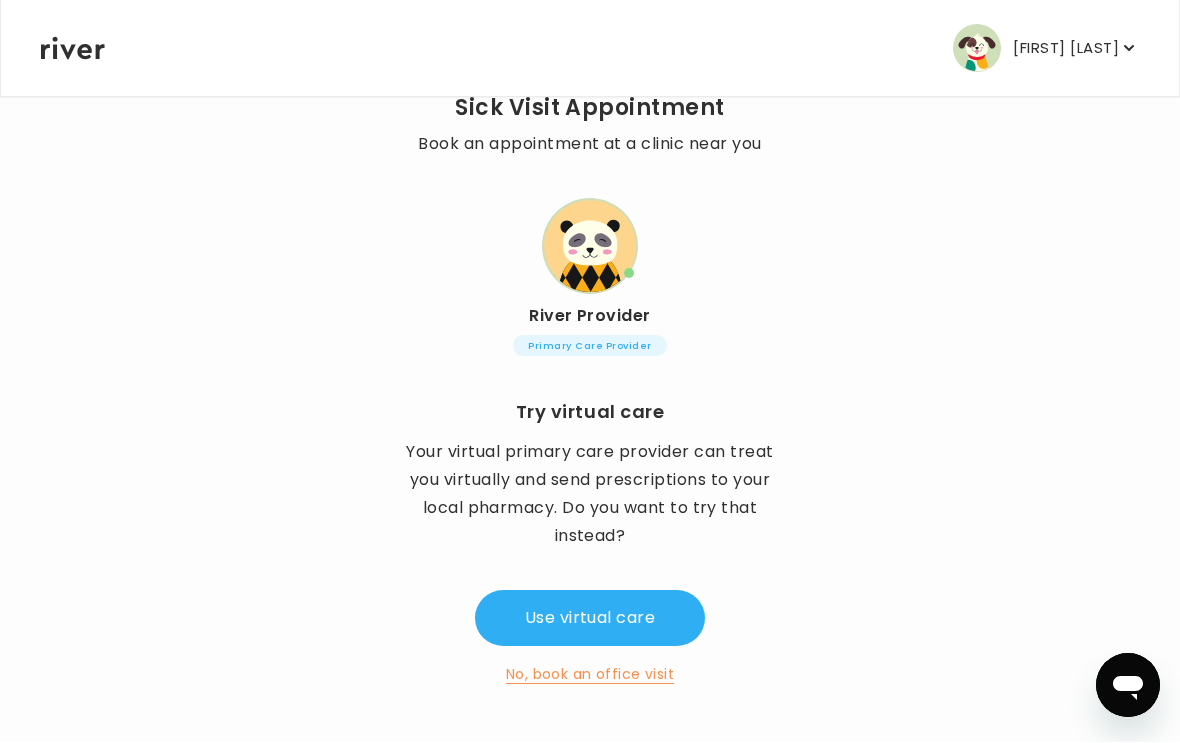 scroll, scrollTop: 89, scrollLeft: 0, axis: vertical 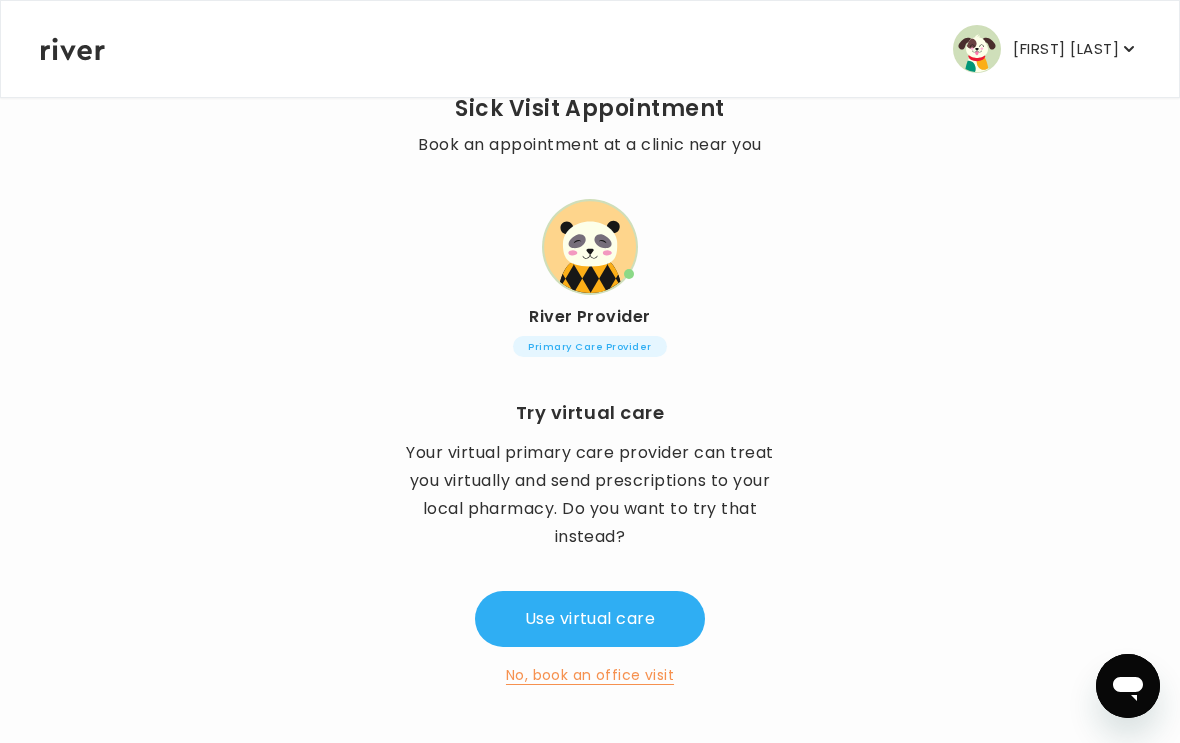 click on "Use virtual care" at bounding box center [590, 619] 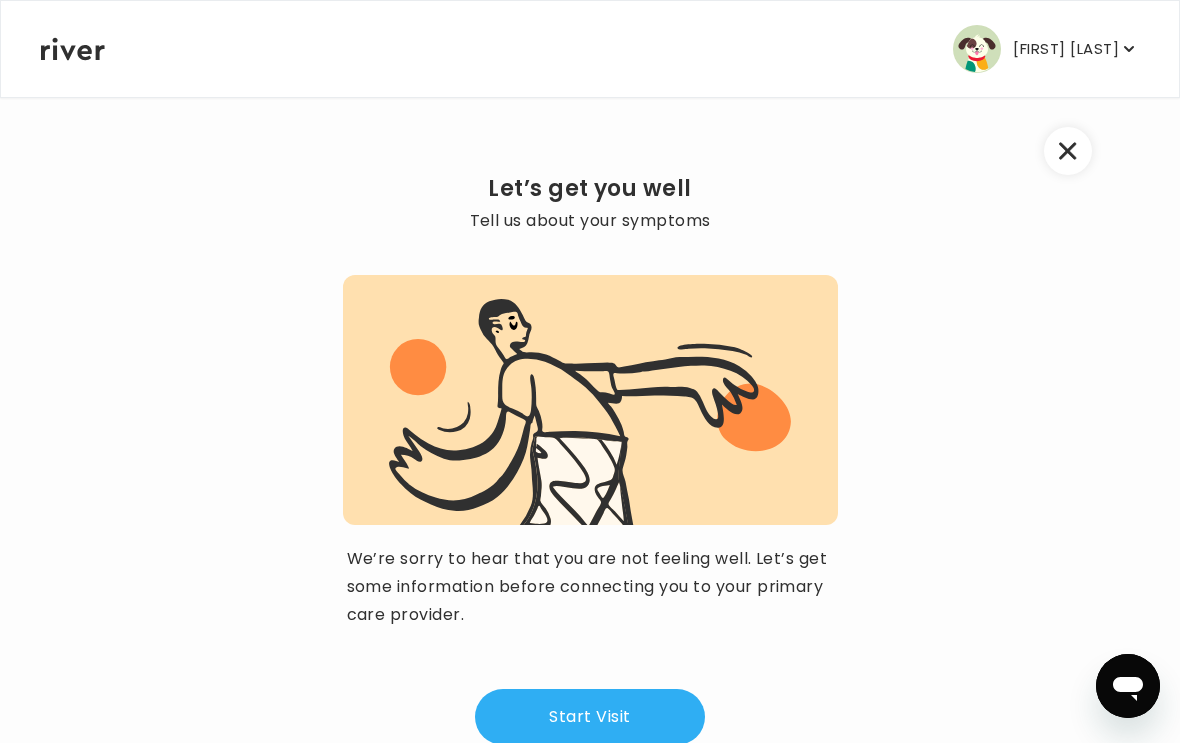 scroll, scrollTop: 24, scrollLeft: 0, axis: vertical 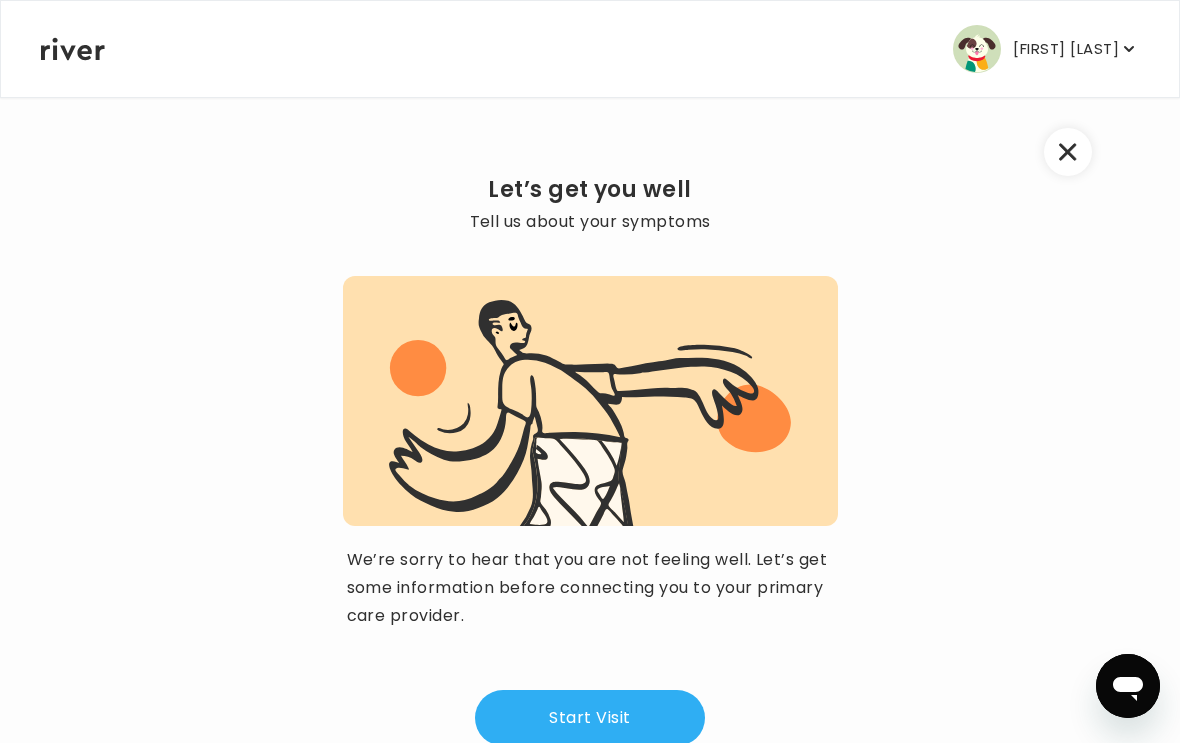 click at bounding box center [1068, 152] 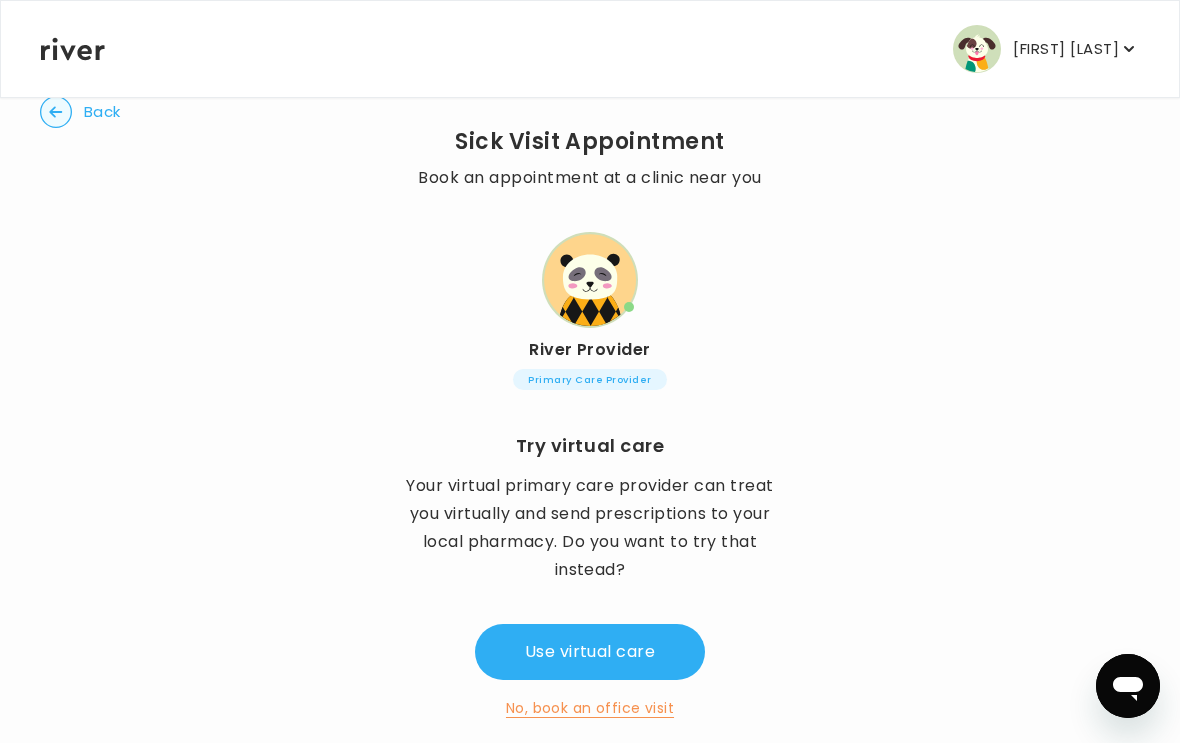 click 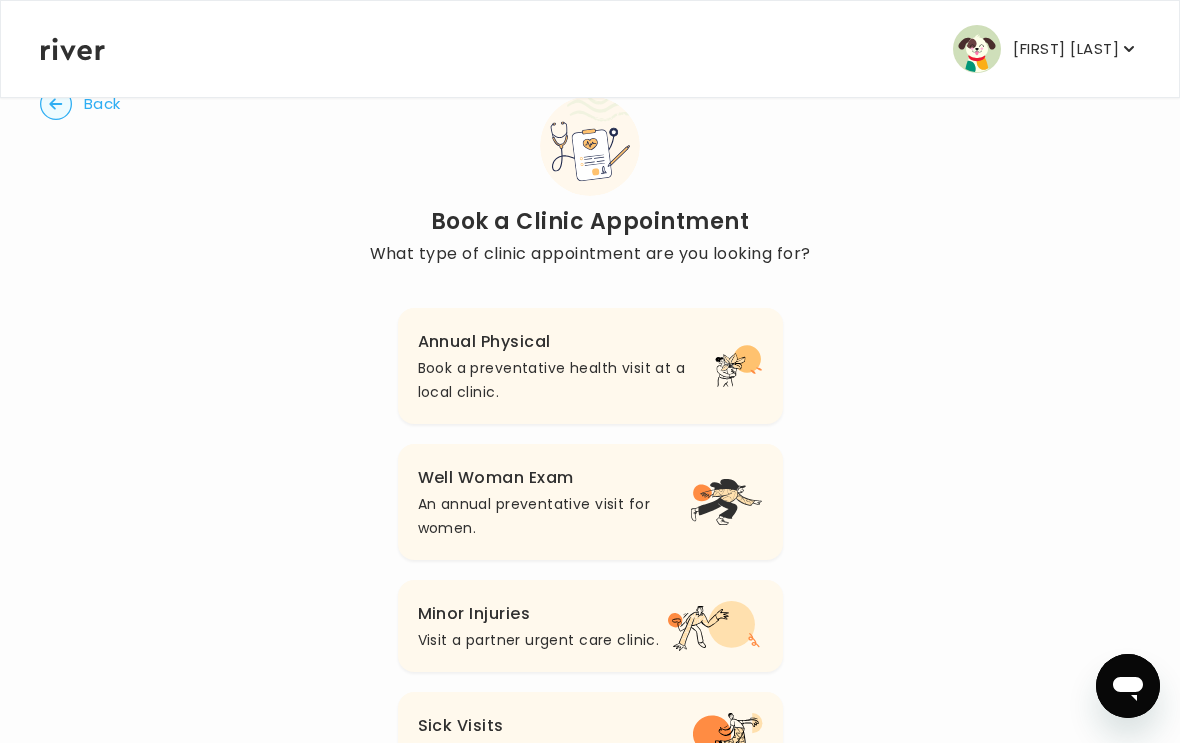 scroll, scrollTop: 120, scrollLeft: 0, axis: vertical 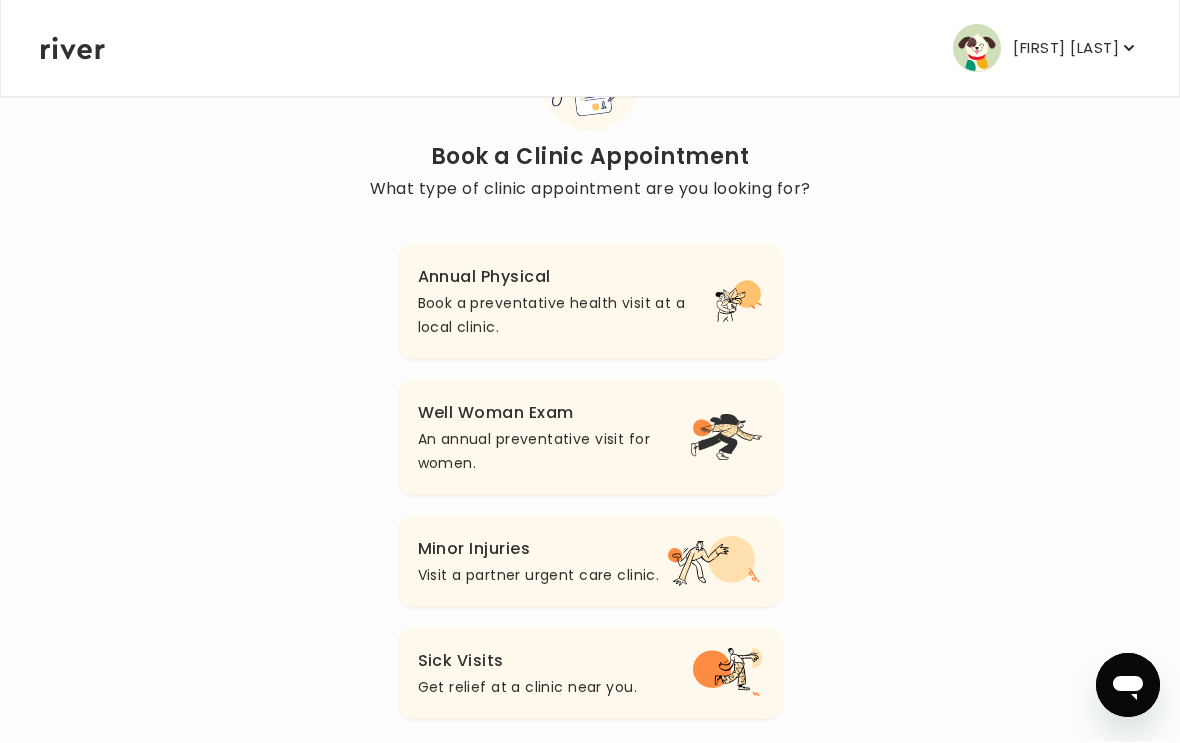 click 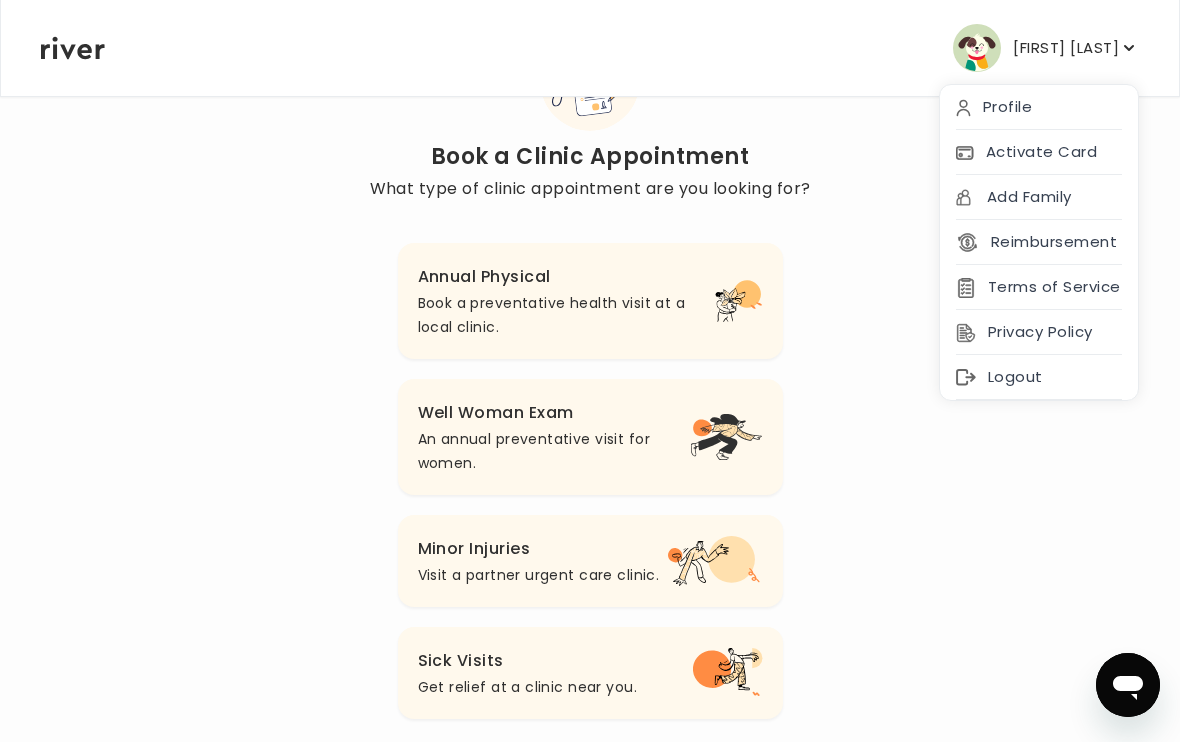 click on "Reimbursement" at bounding box center (1036, 243) 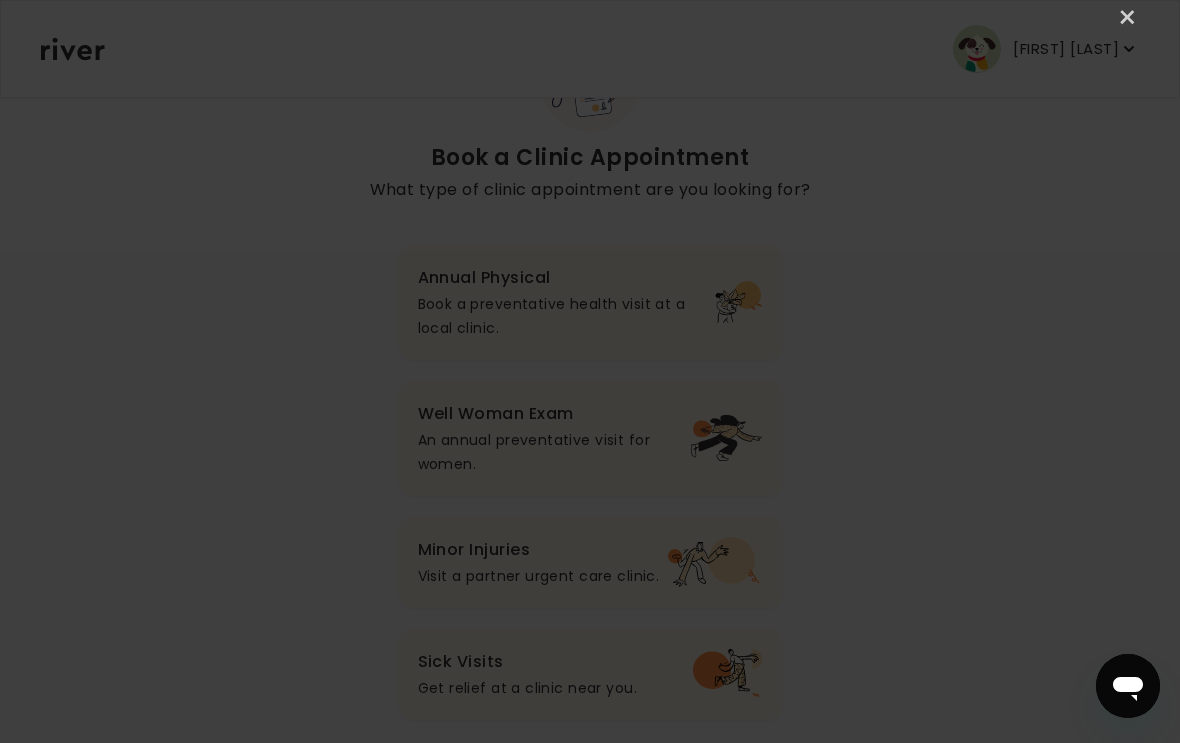 click on "×" at bounding box center [1128, 18] 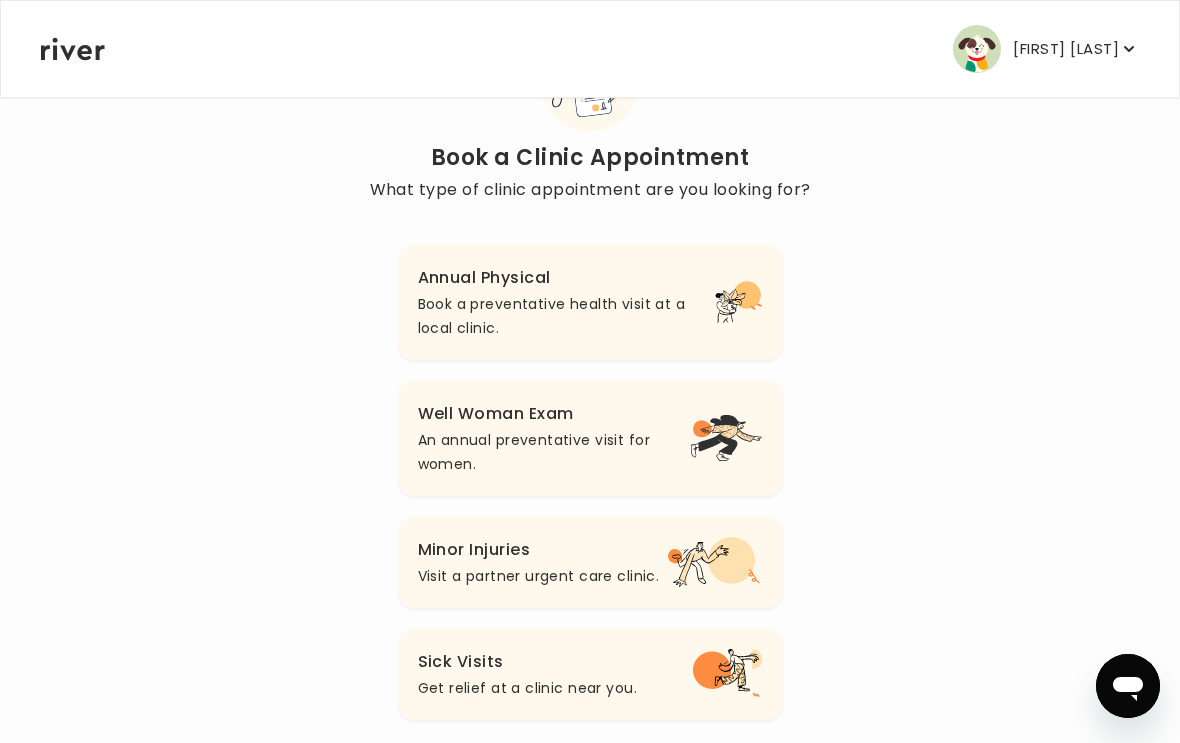 click on "[FIRST] [LAST]" at bounding box center [1066, 49] 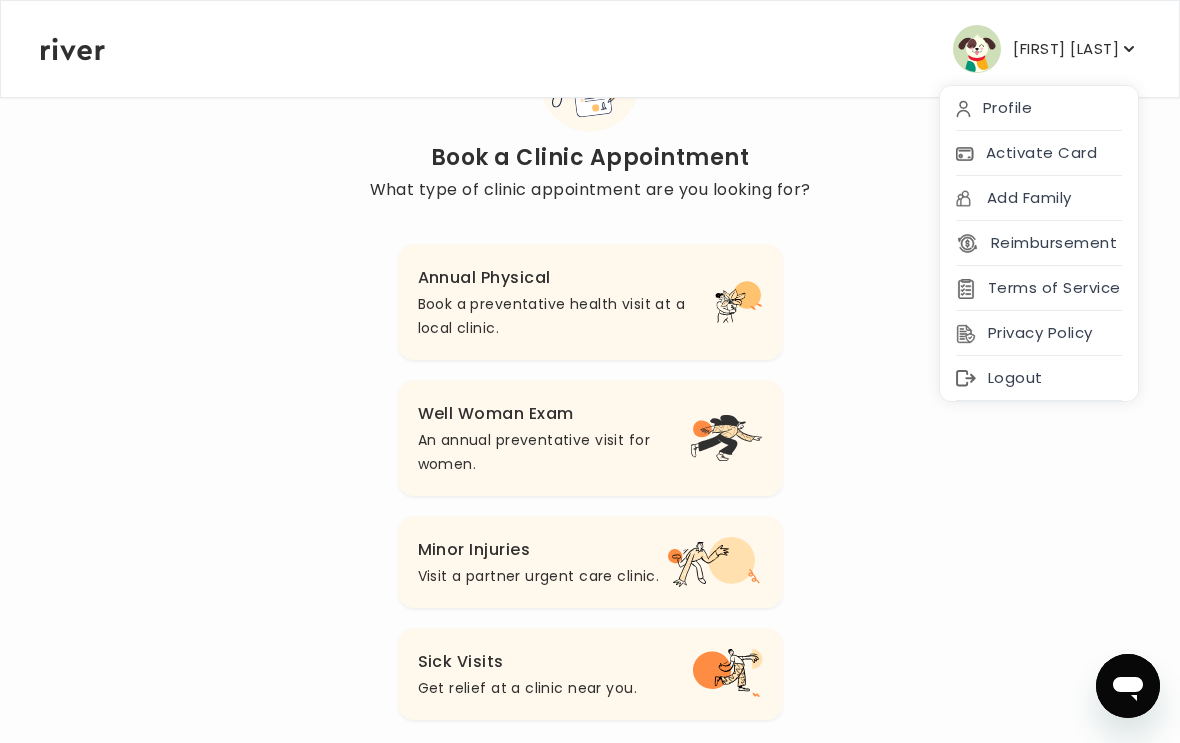click on "Terms of Service" at bounding box center [1039, 288] 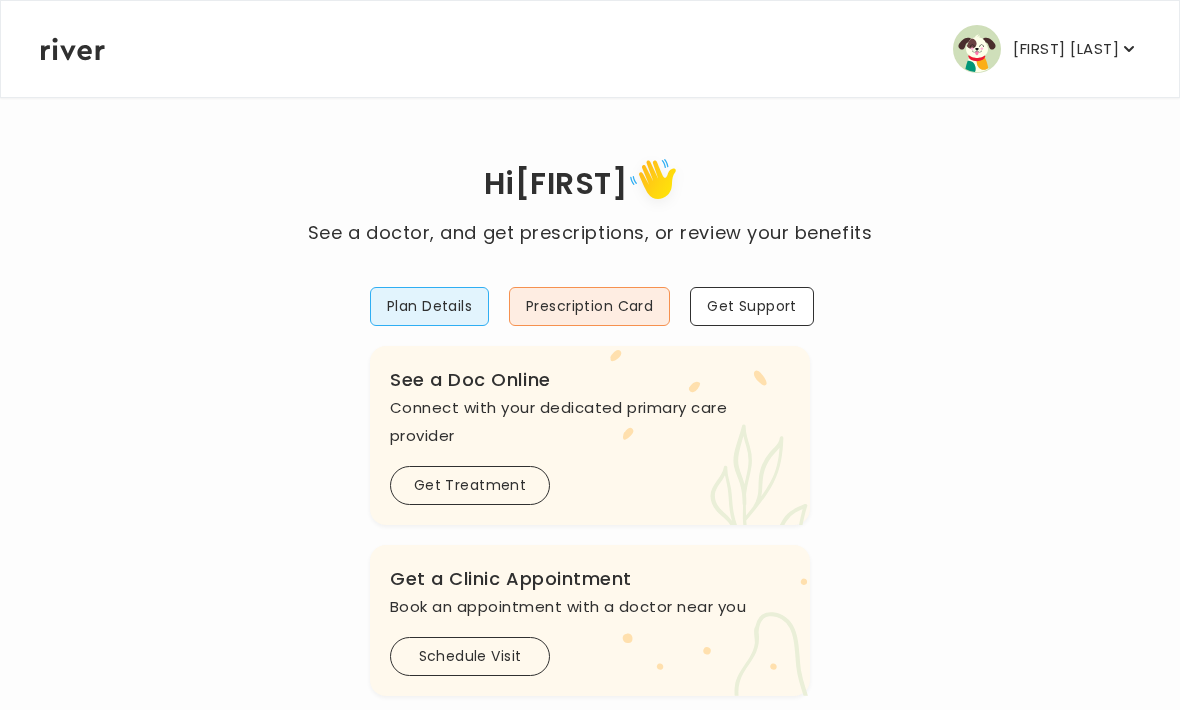 scroll, scrollTop: 0, scrollLeft: 0, axis: both 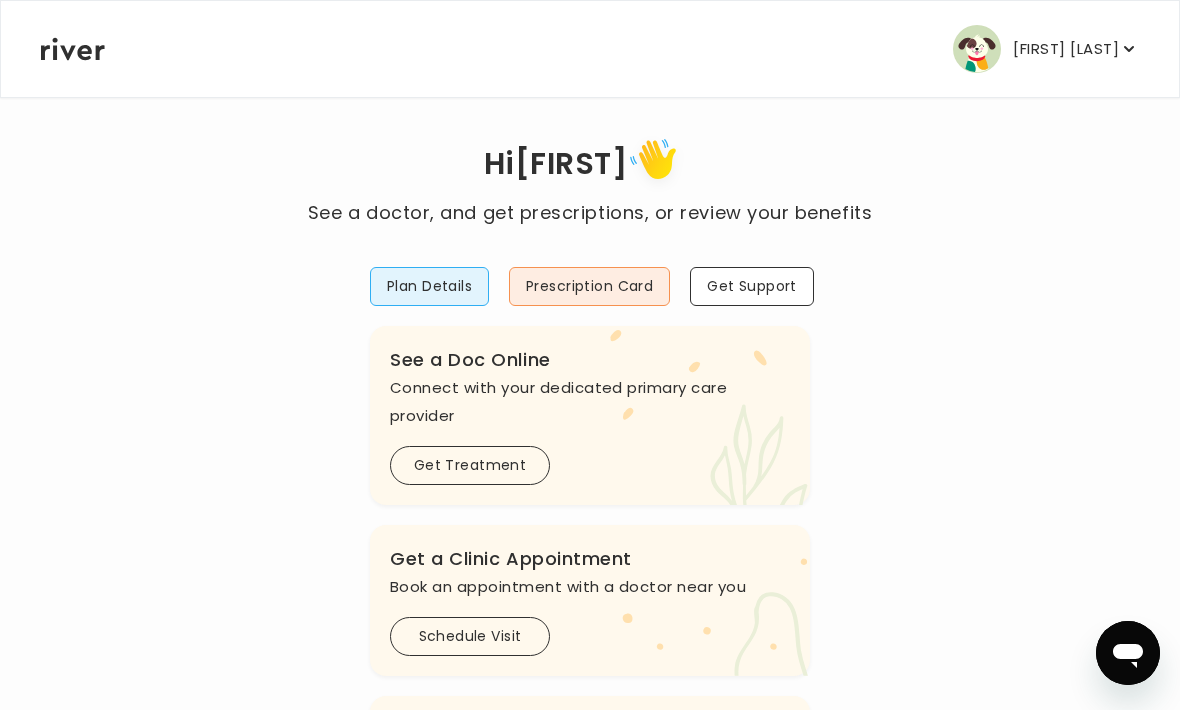 click on "Get Treatment" at bounding box center (470, 465) 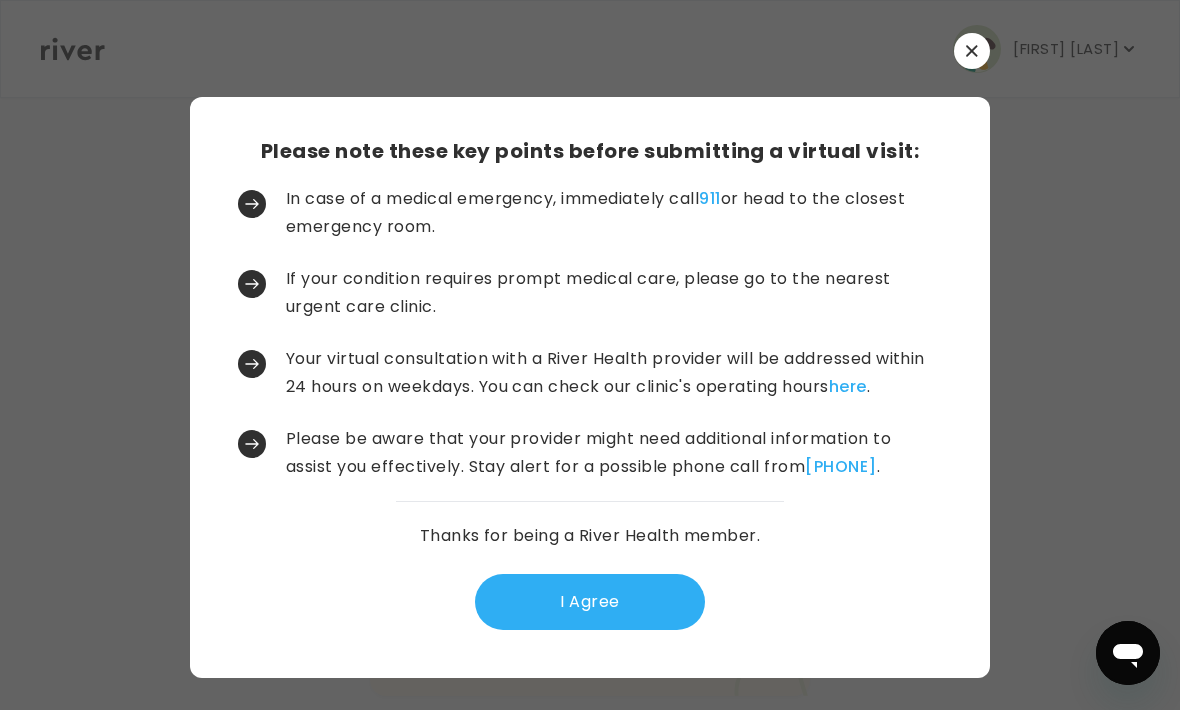 scroll, scrollTop: 0, scrollLeft: 0, axis: both 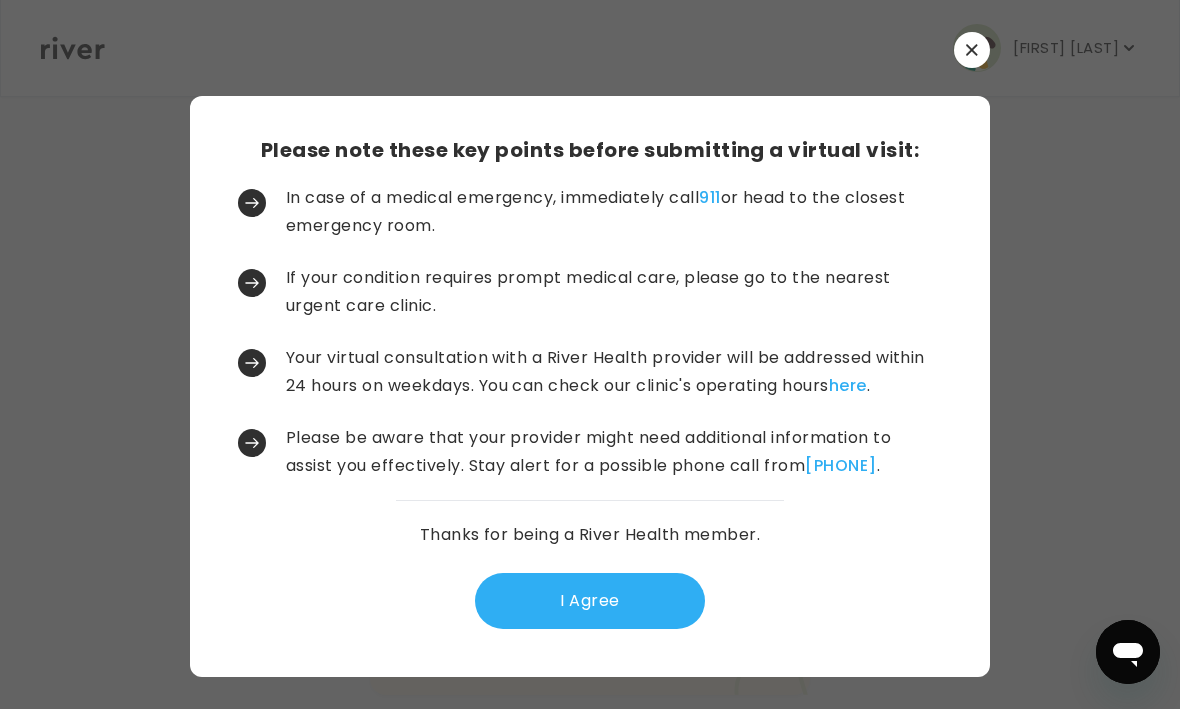 click at bounding box center [590, 355] 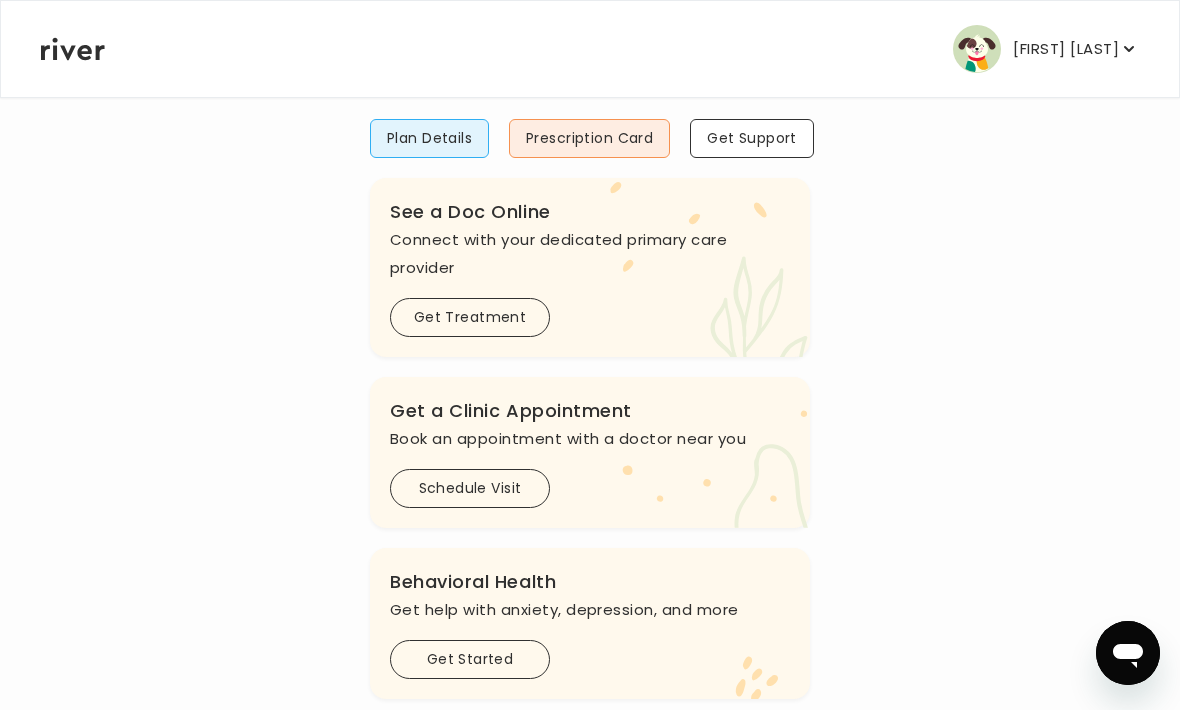 click on "Schedule Visit" at bounding box center (470, 488) 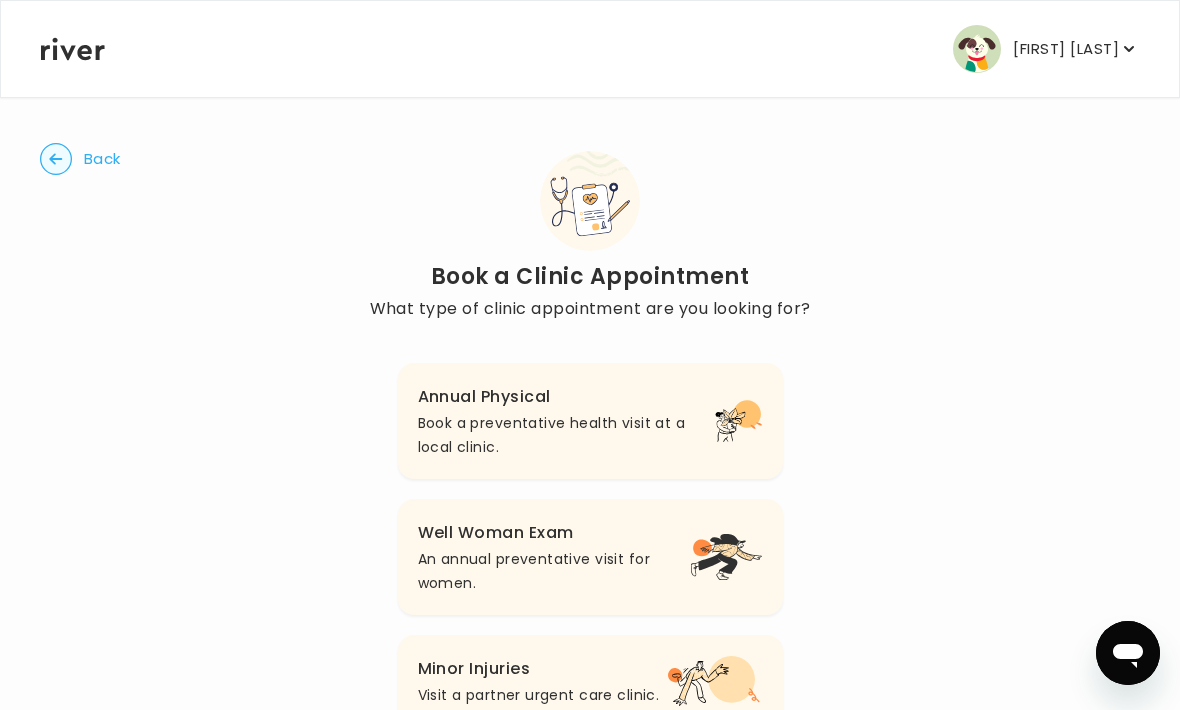 scroll, scrollTop: 0, scrollLeft: 0, axis: both 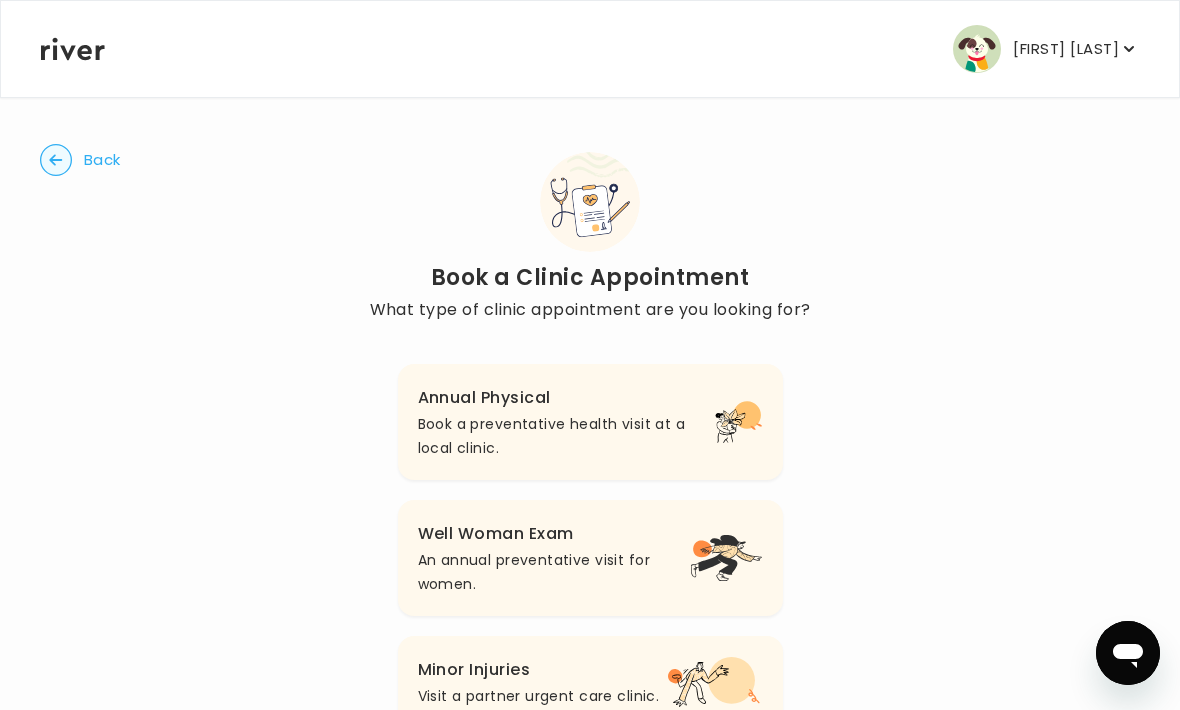 click 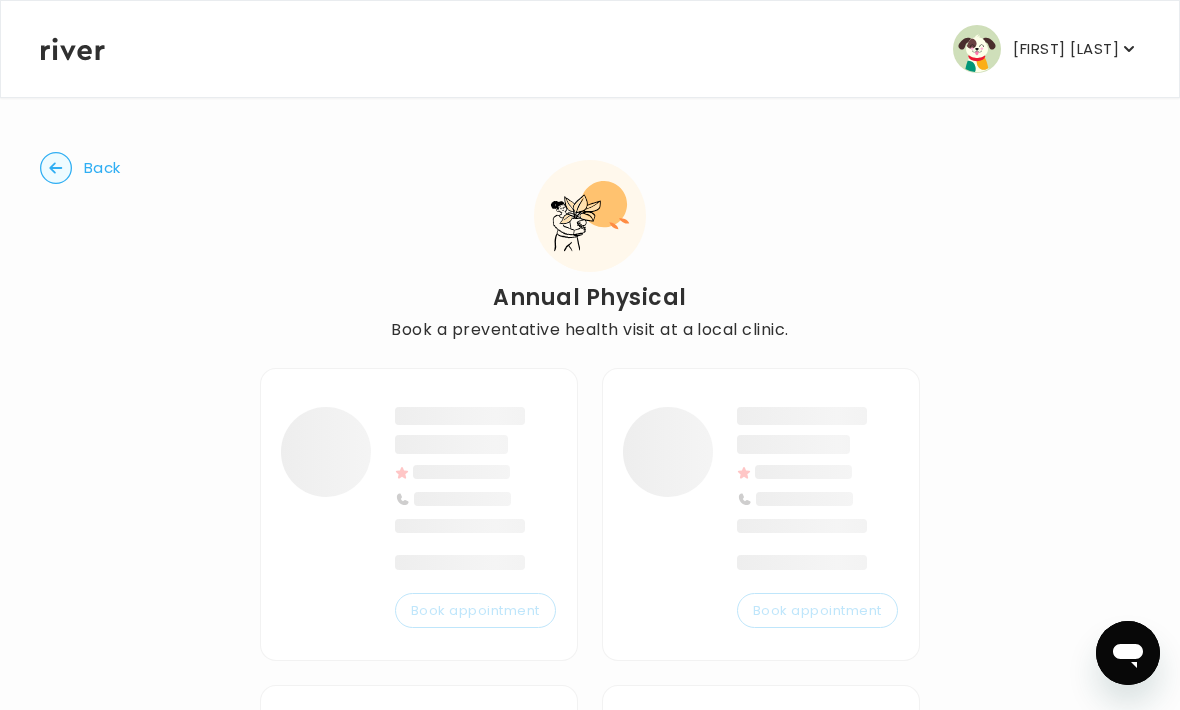 click on "‌" at bounding box center (668, 414) 